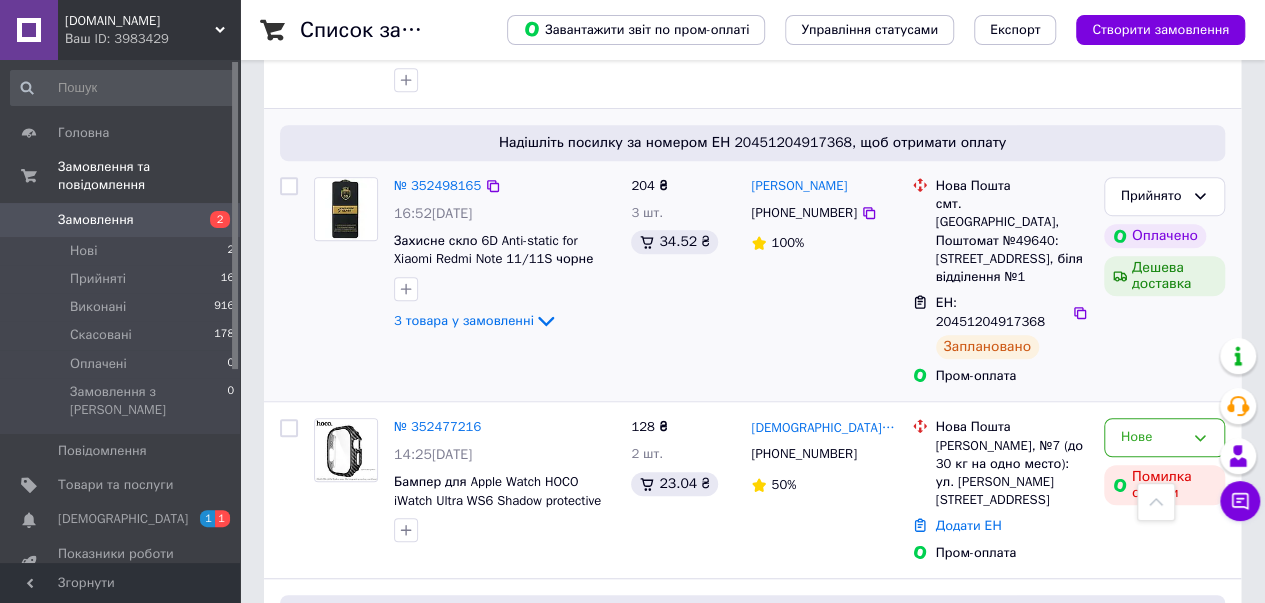 scroll, scrollTop: 500, scrollLeft: 0, axis: vertical 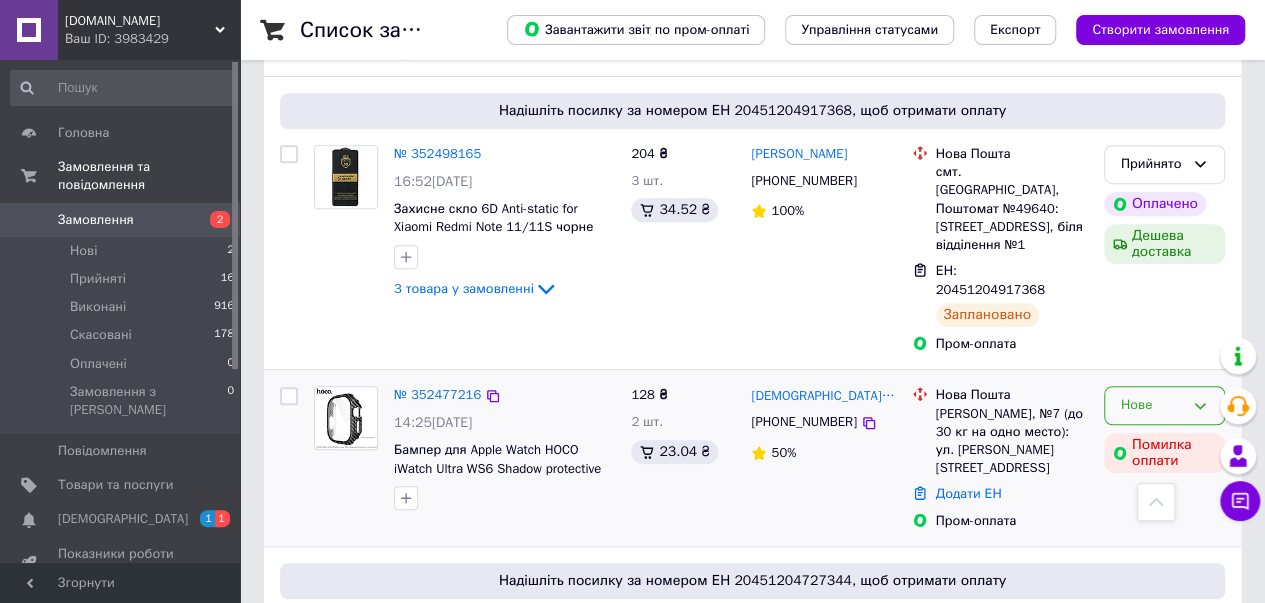 click 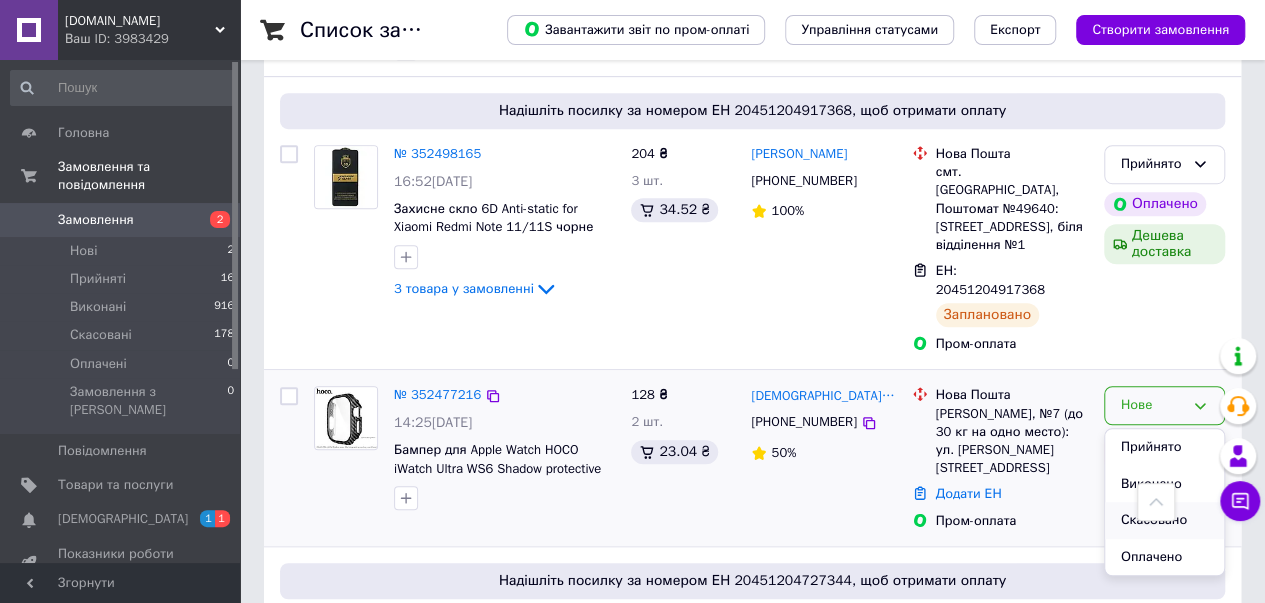 click on "Скасовано" at bounding box center [1164, 520] 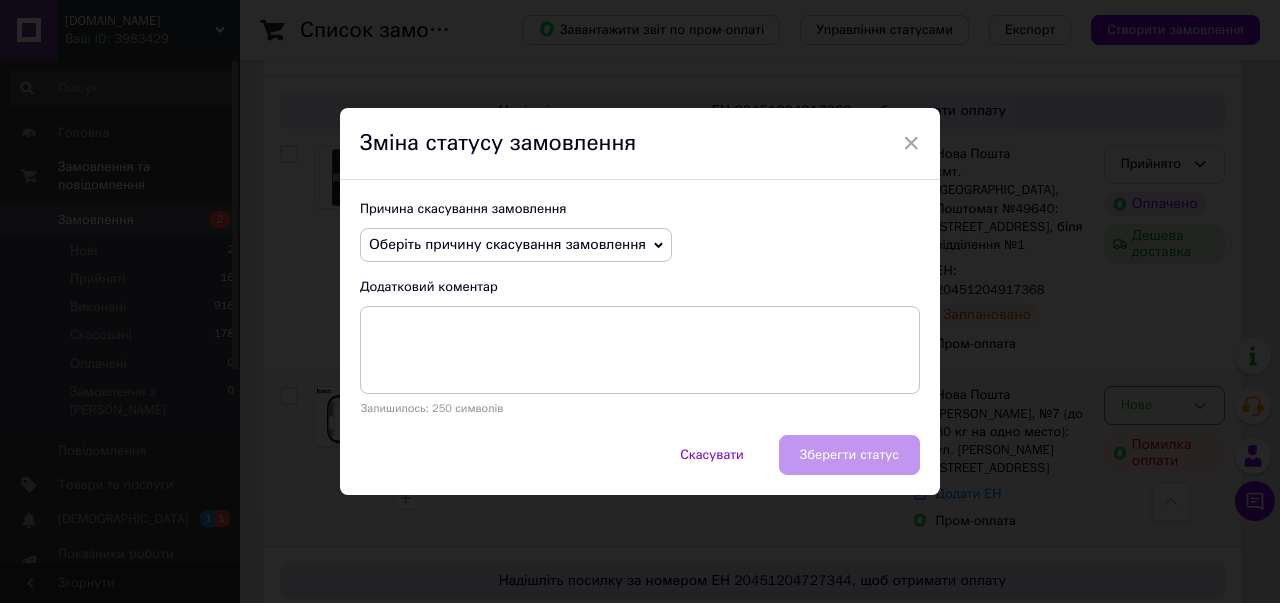 click 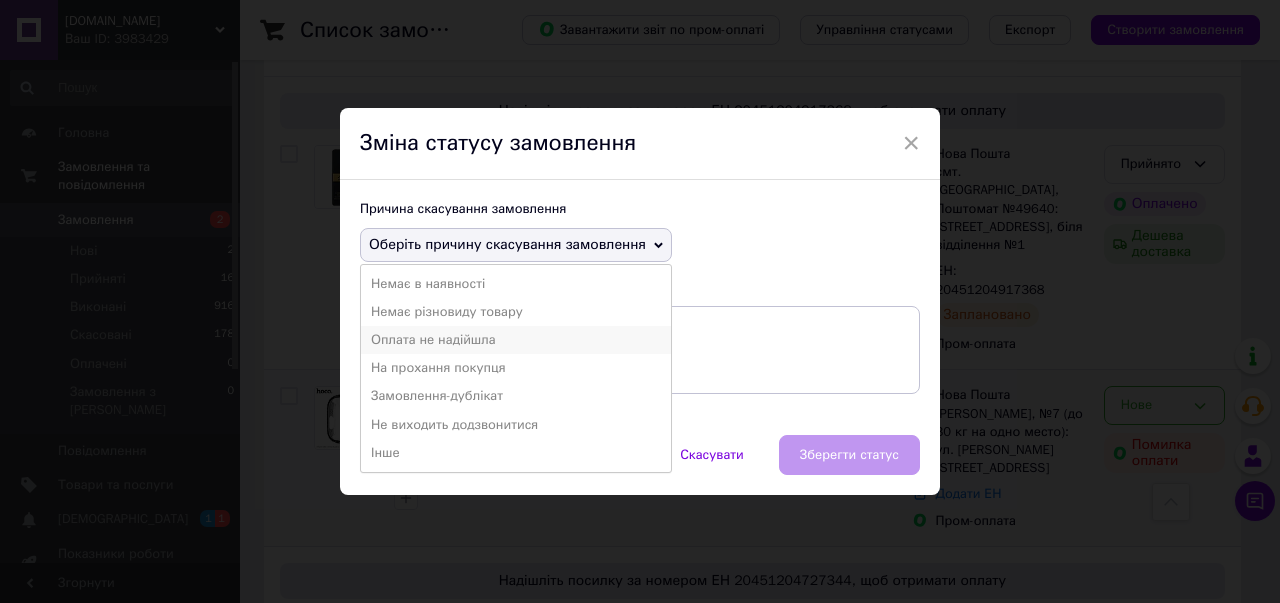 click on "Оплата не надійшла" at bounding box center [516, 340] 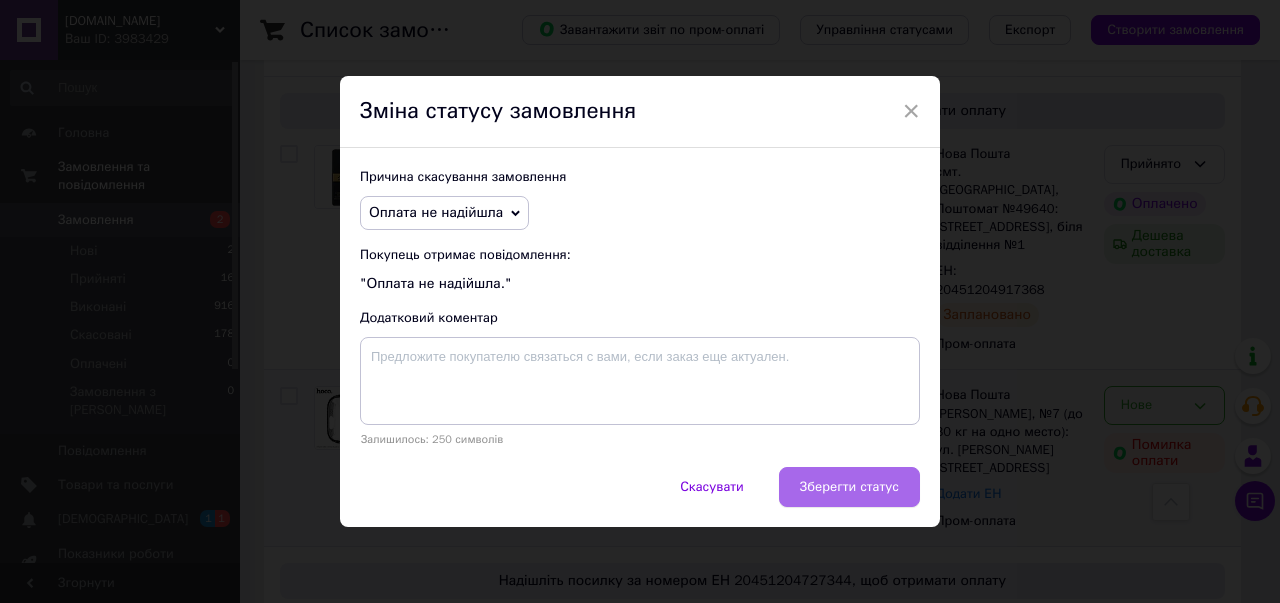 click on "Зберегти статус" at bounding box center (849, 487) 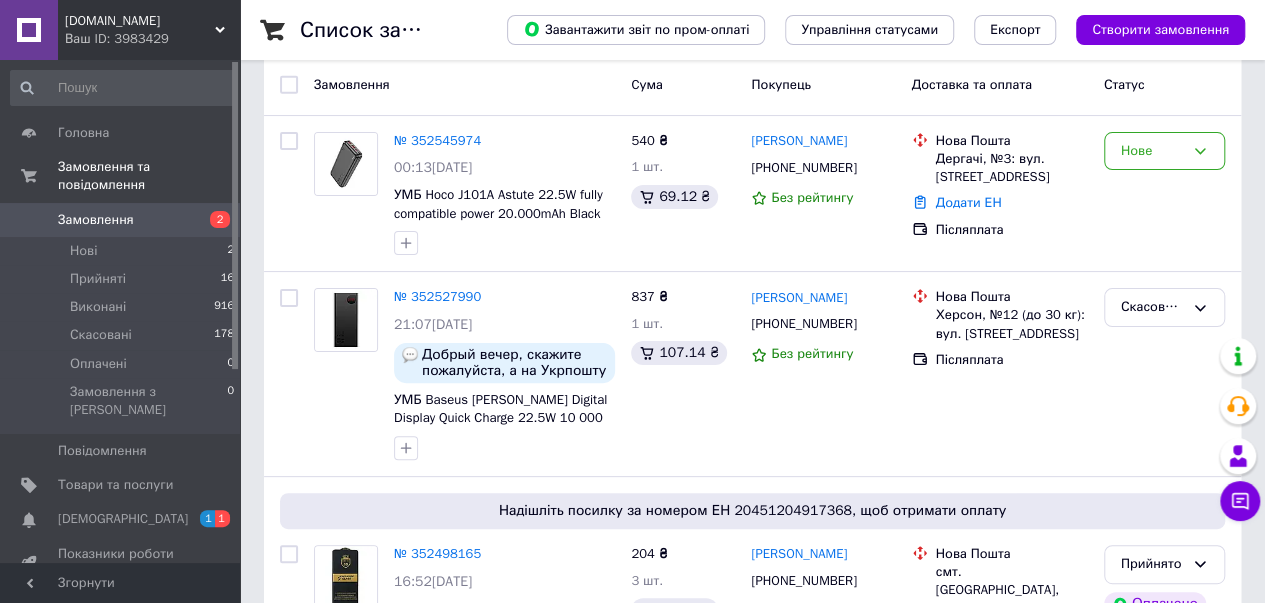 scroll, scrollTop: 0, scrollLeft: 0, axis: both 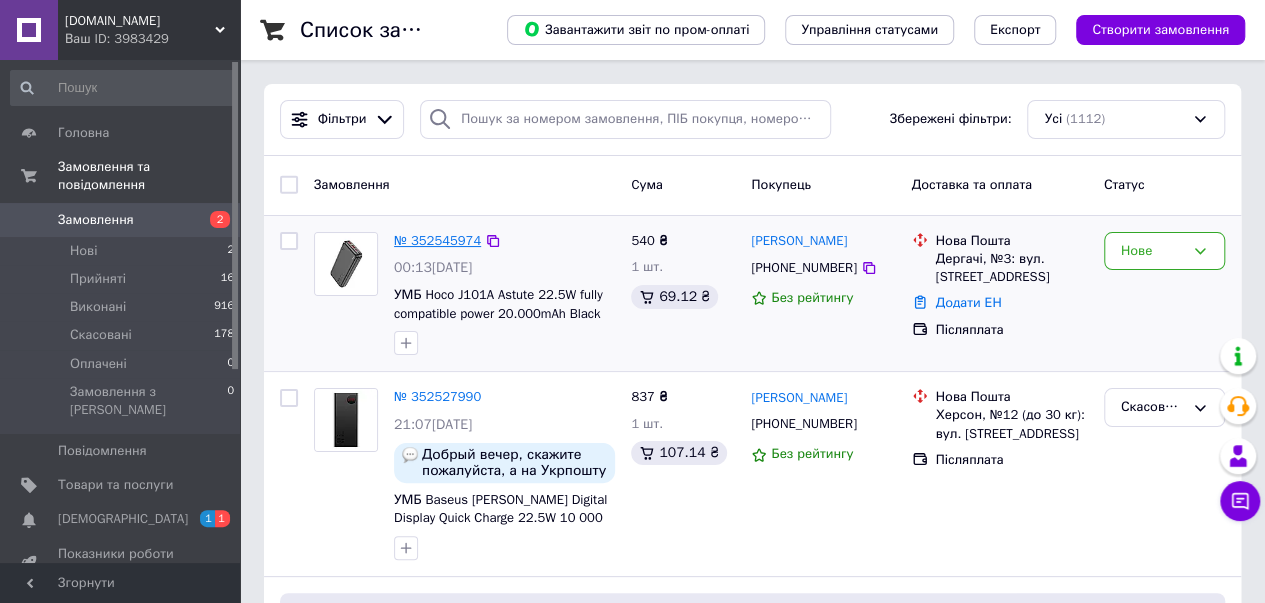 click on "№ 352545974" at bounding box center [437, 240] 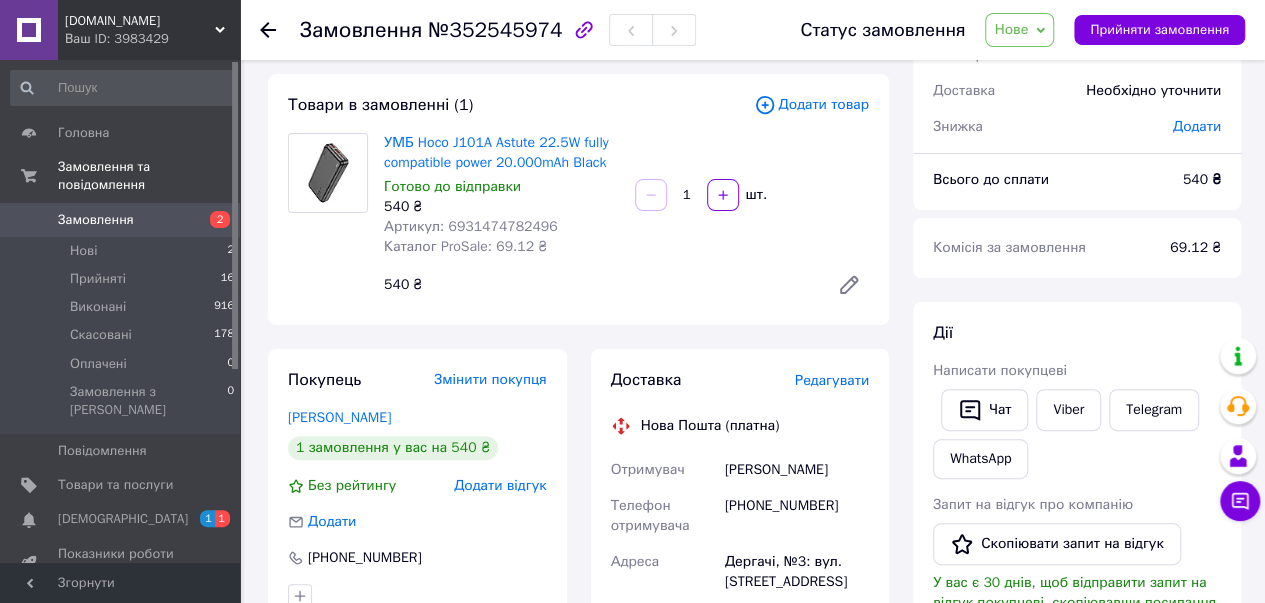 scroll, scrollTop: 0, scrollLeft: 0, axis: both 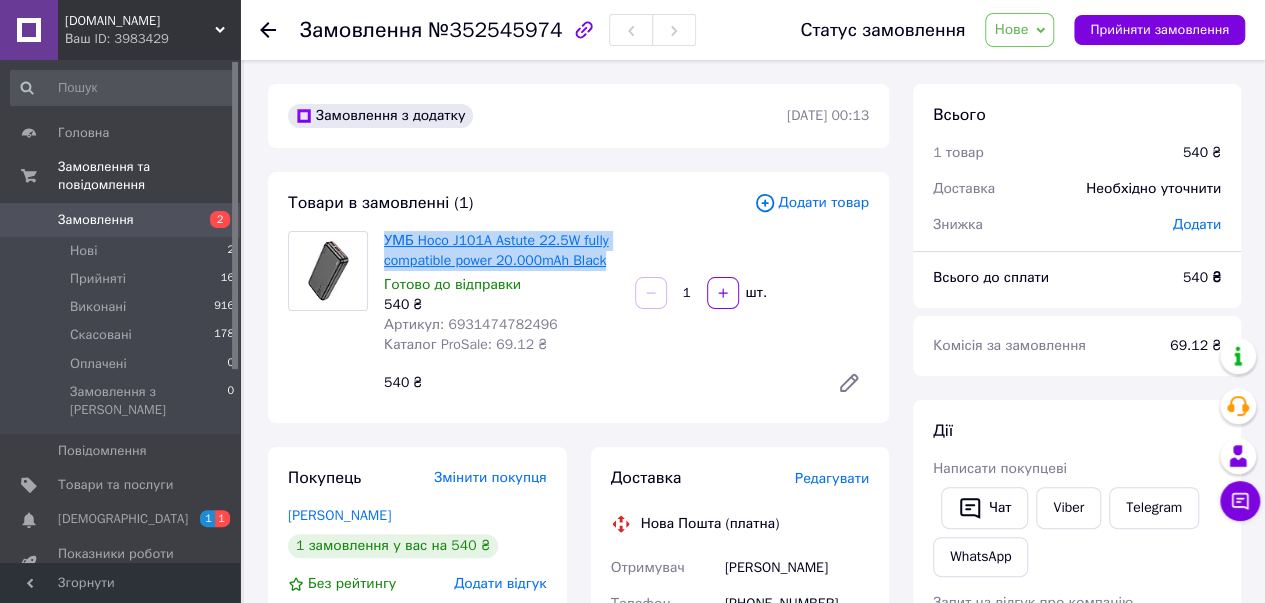 drag, startPoint x: 394, startPoint y: 240, endPoint x: 604, endPoint y: 256, distance: 210.60864 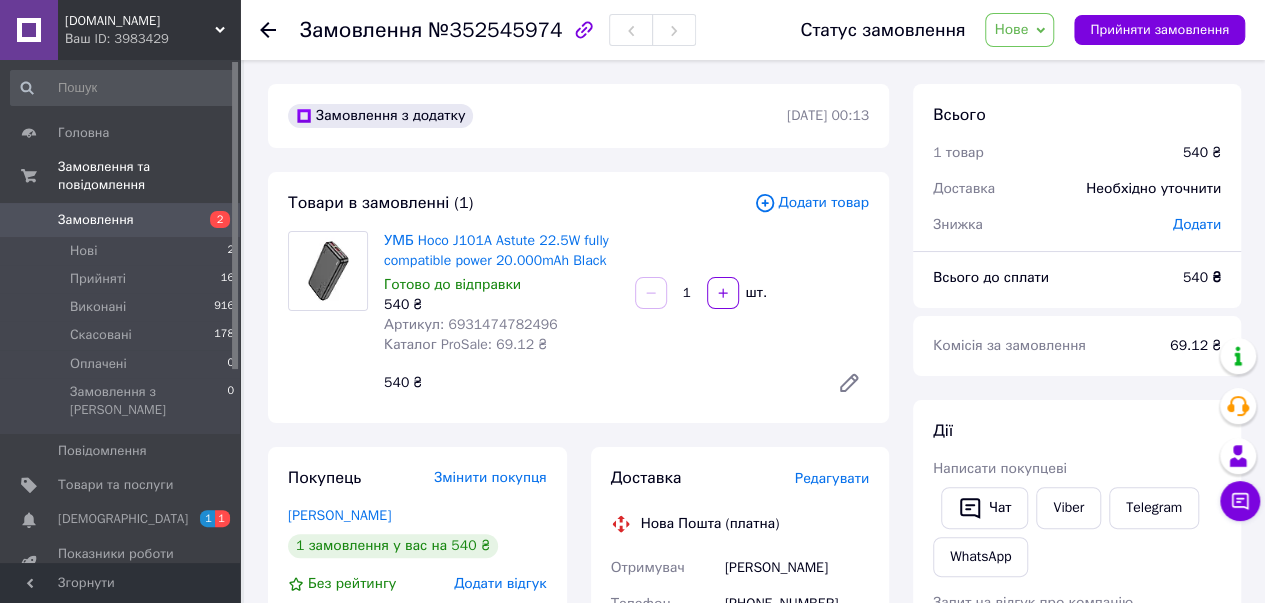 click 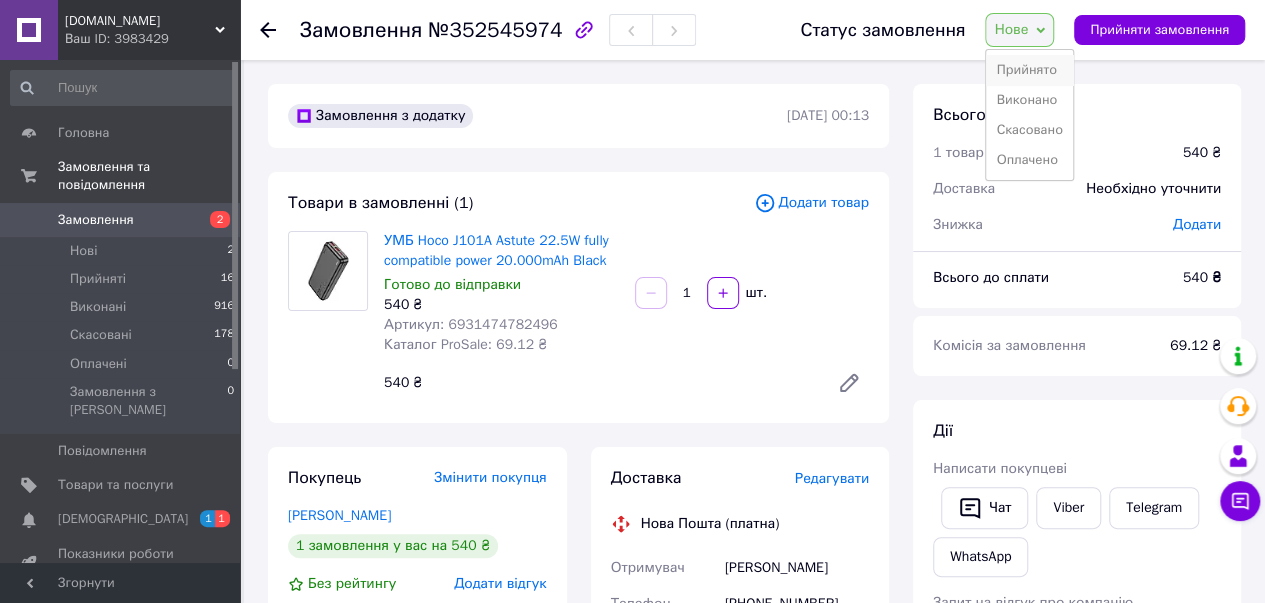 click on "Прийнято" at bounding box center (1029, 70) 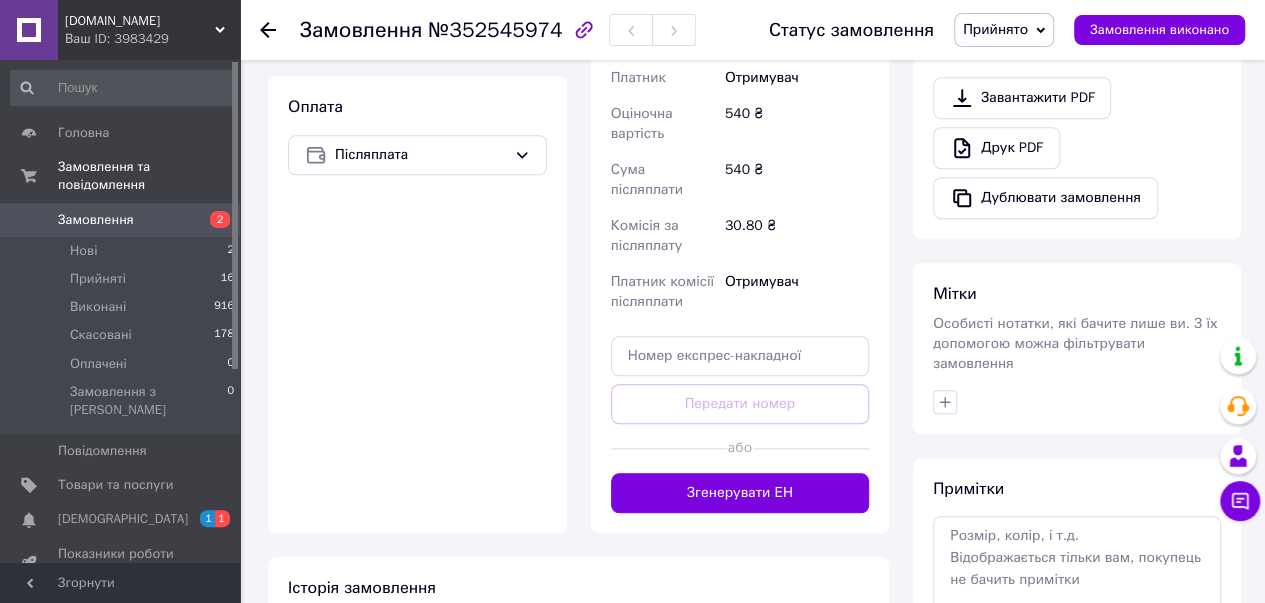scroll, scrollTop: 793, scrollLeft: 0, axis: vertical 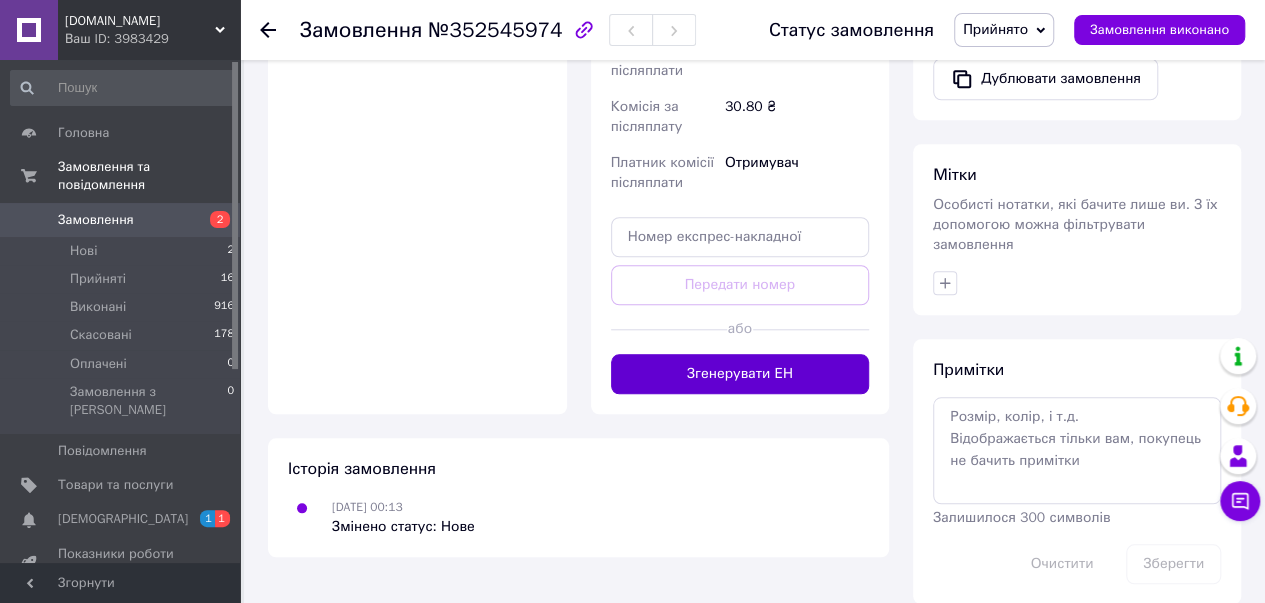click on "Згенерувати ЕН" at bounding box center [740, 374] 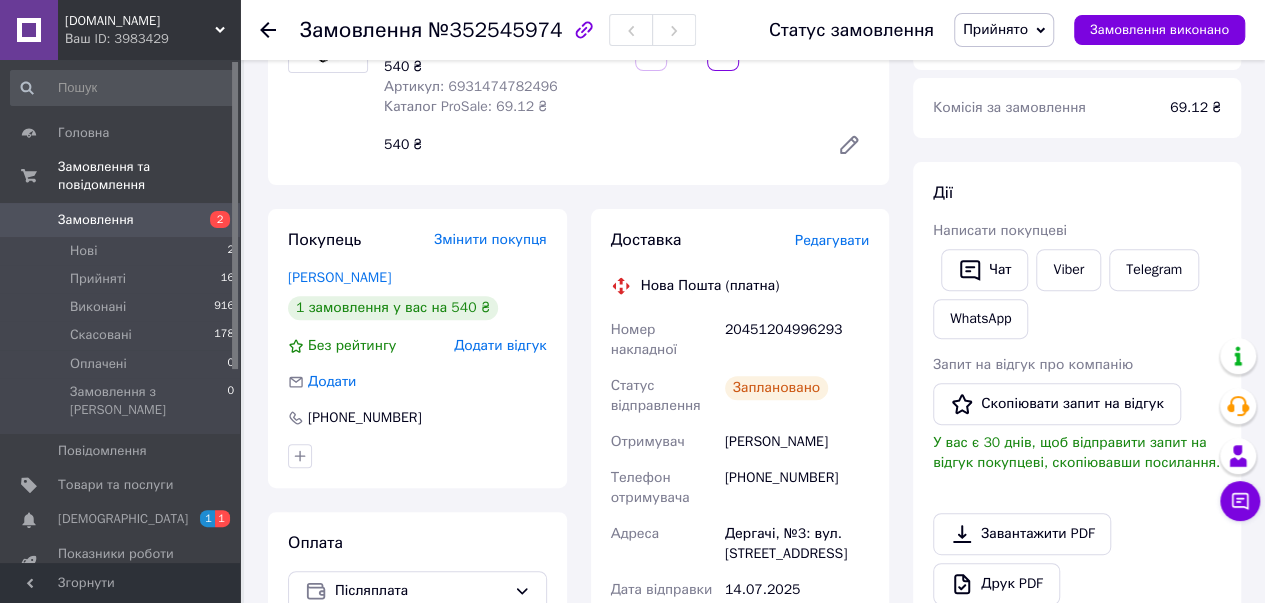 scroll, scrollTop: 300, scrollLeft: 0, axis: vertical 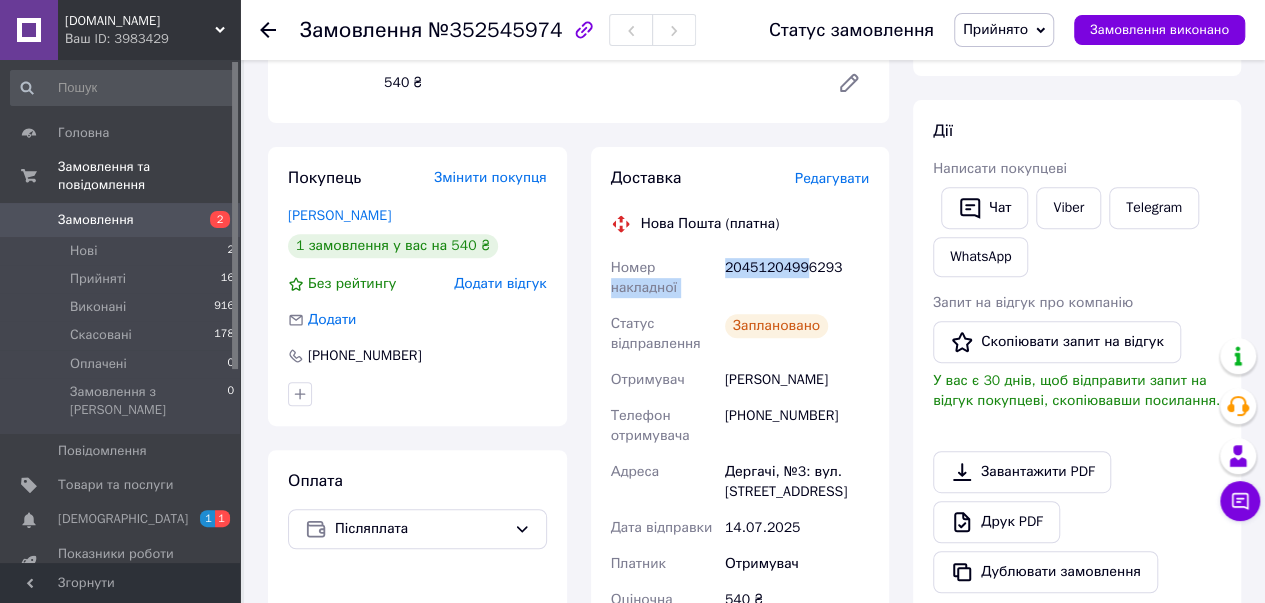 drag, startPoint x: 719, startPoint y: 268, endPoint x: 802, endPoint y: 266, distance: 83.02409 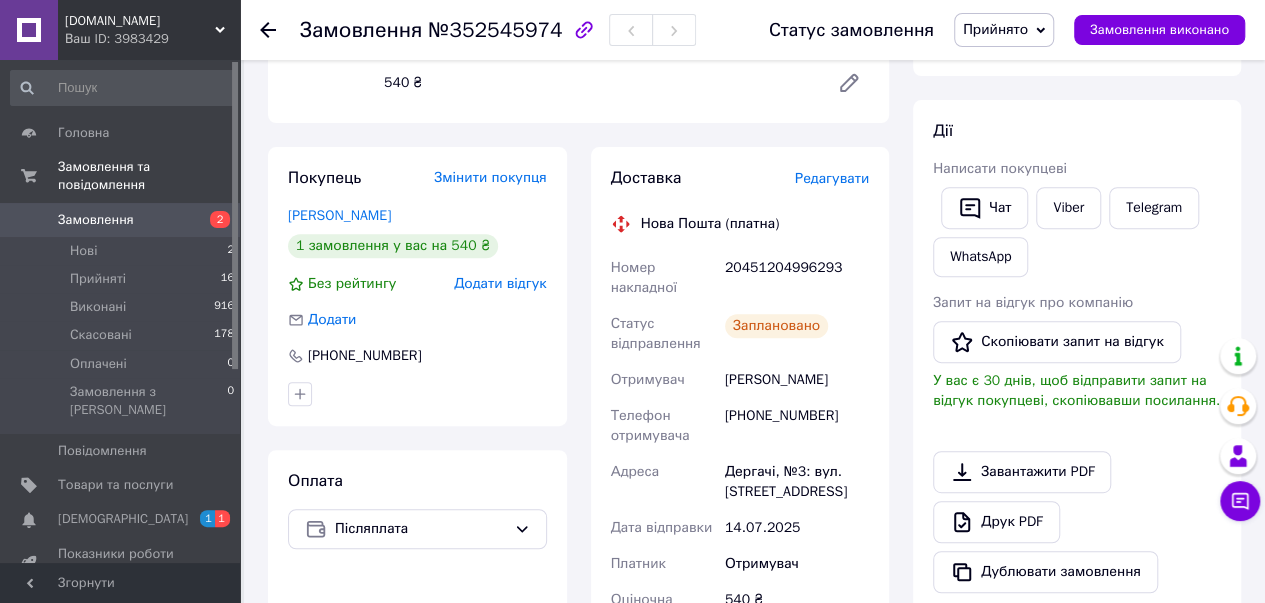 click on "20451204996293" at bounding box center [797, 278] 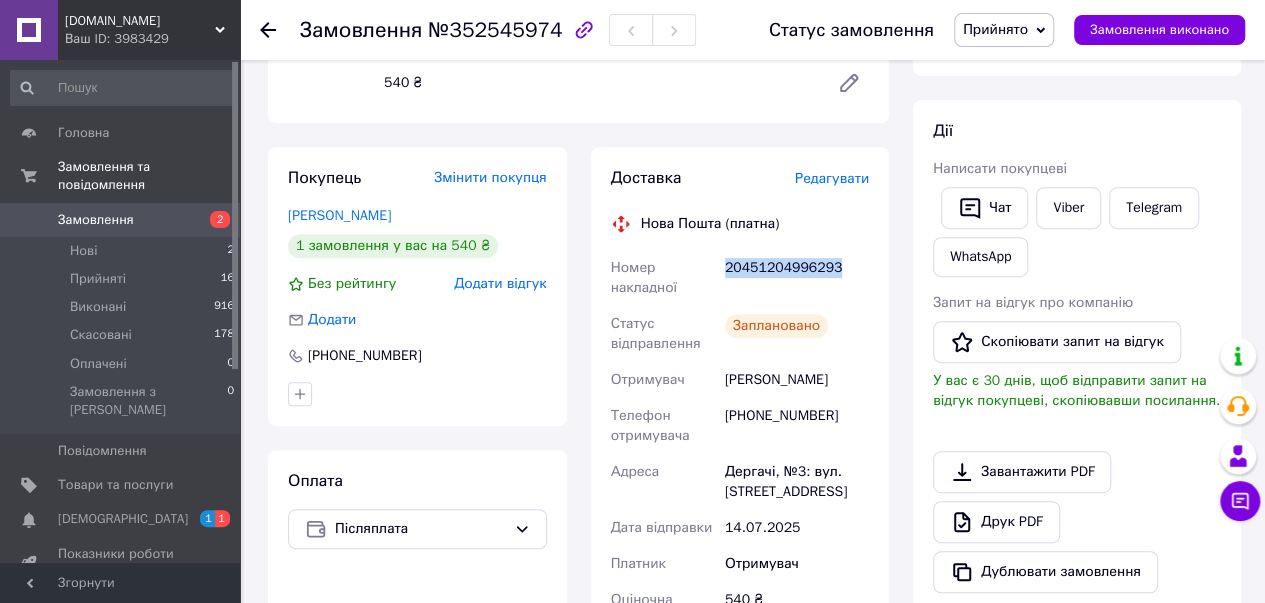 drag, startPoint x: 721, startPoint y: 268, endPoint x: 848, endPoint y: 269, distance: 127.00394 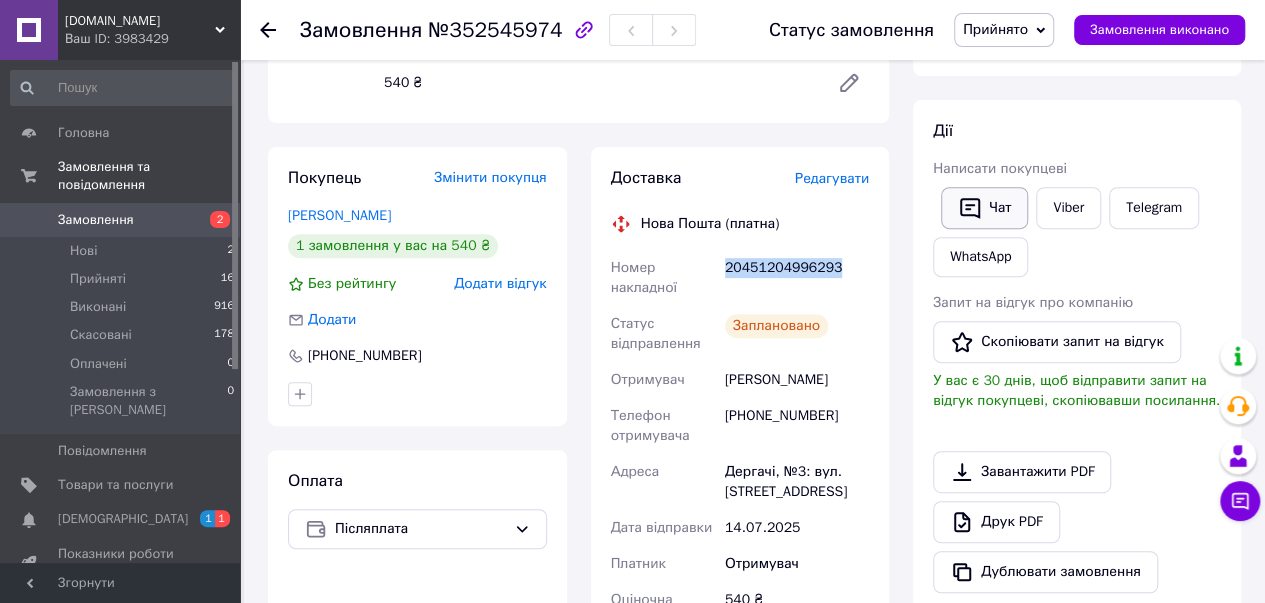 click on "Чат" at bounding box center (984, 208) 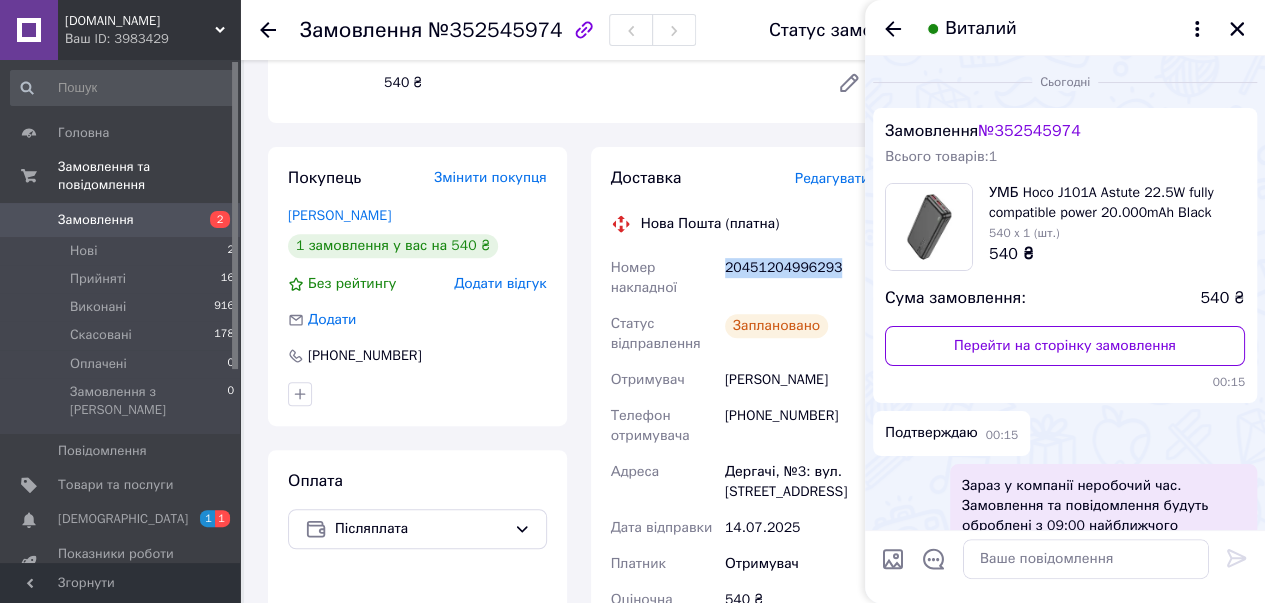 scroll, scrollTop: 213, scrollLeft: 0, axis: vertical 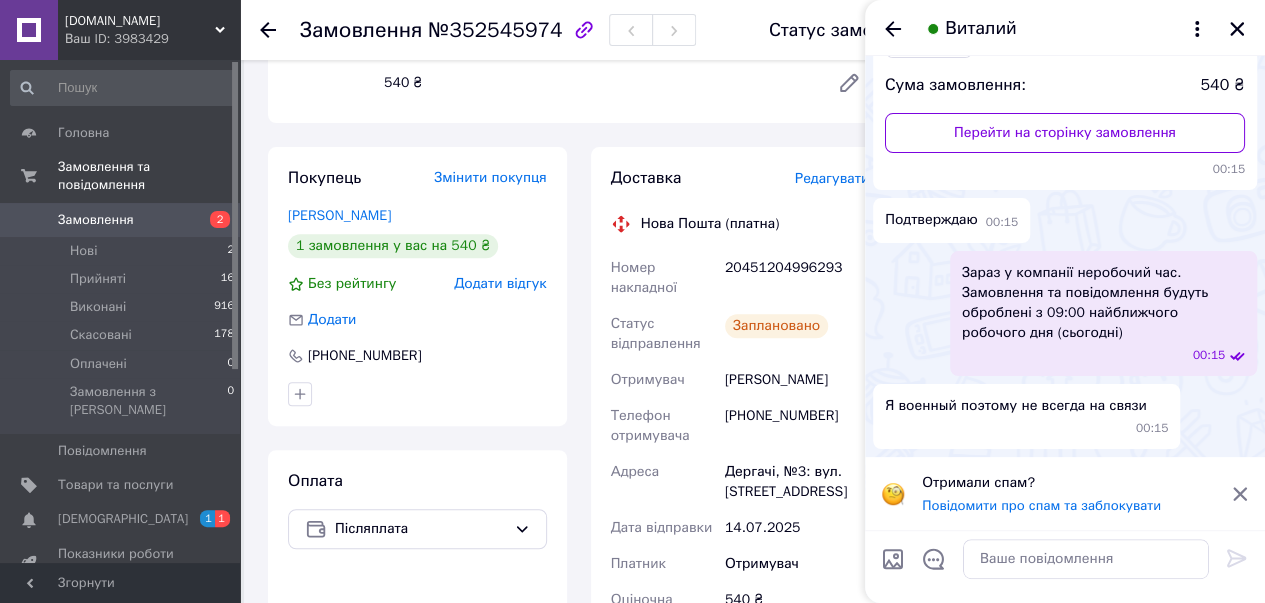 click at bounding box center [1086, 559] 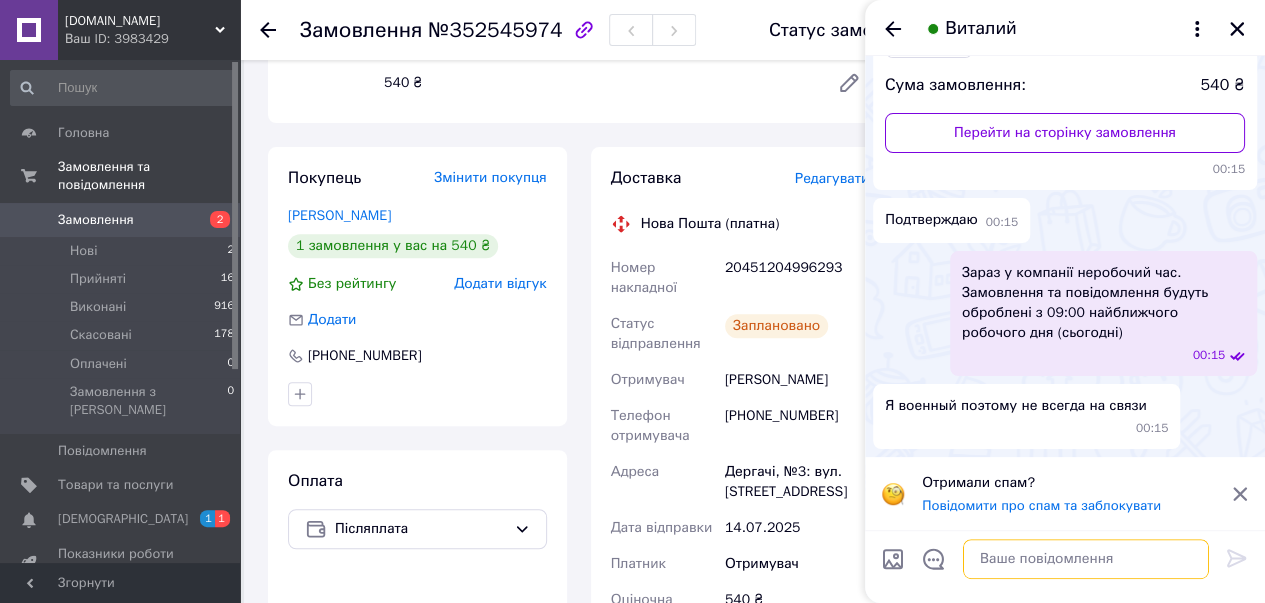 click at bounding box center [1086, 559] 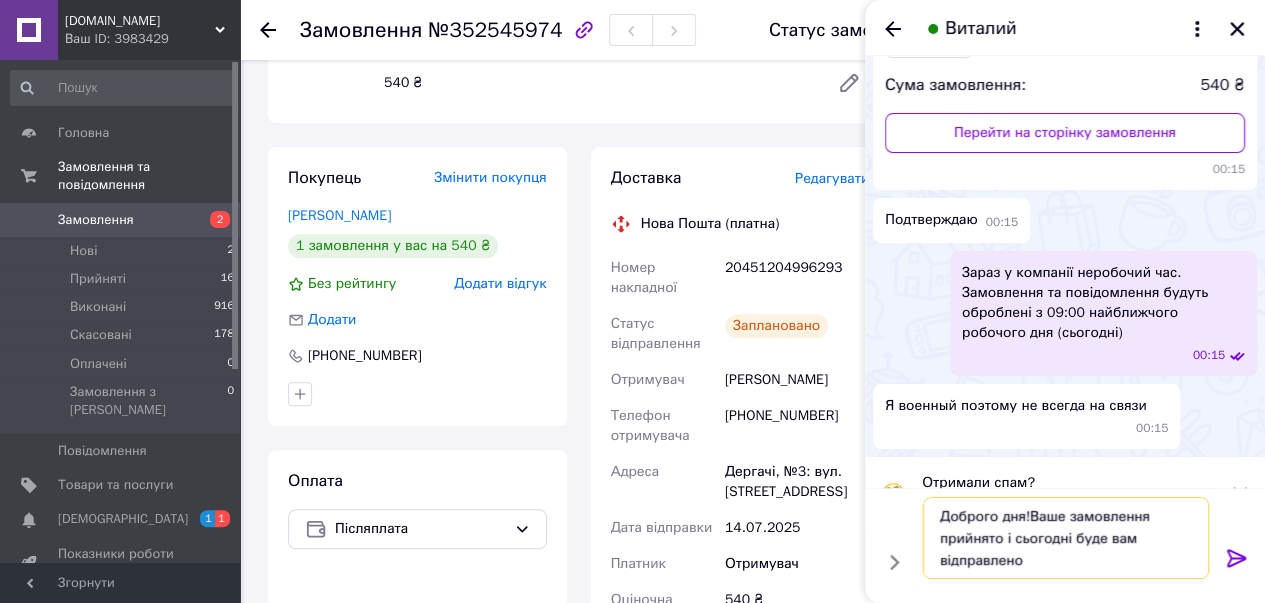 type on "Доброго дня!Ваше замовлення прийнято і сьогодні буде вам відправлено" 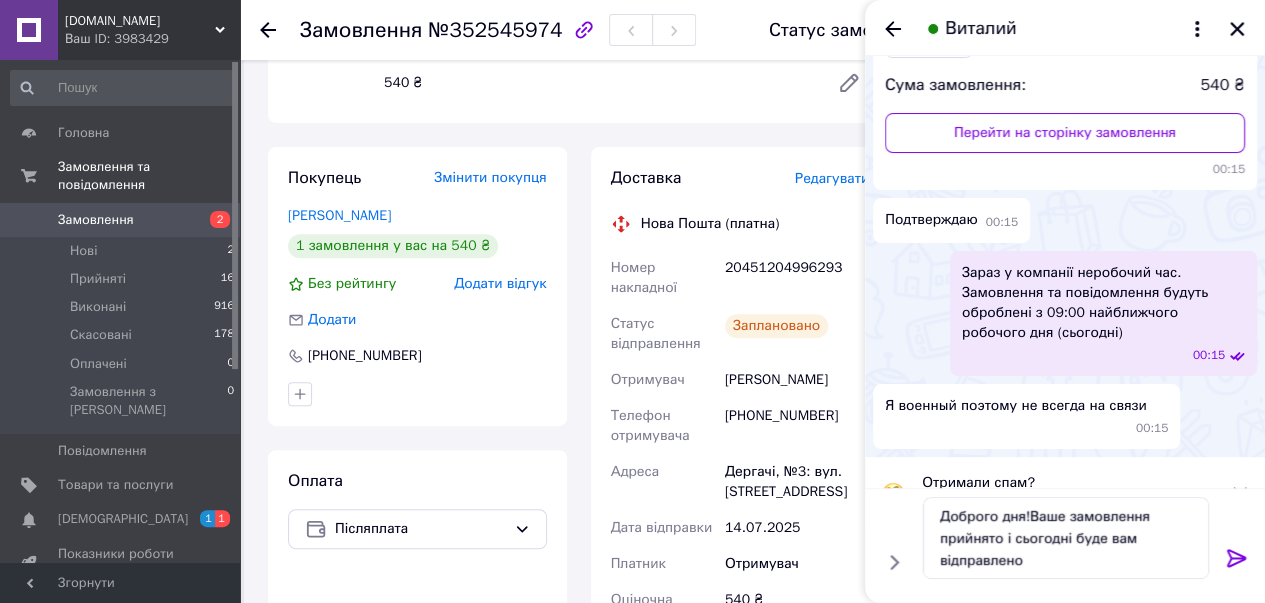 click 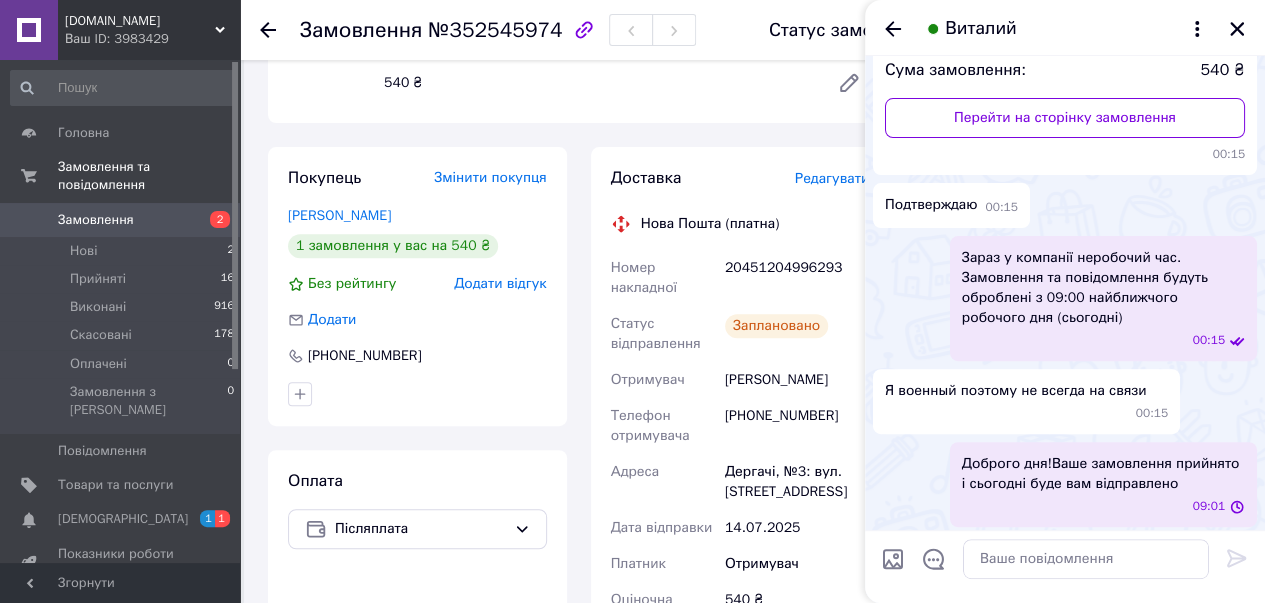 scroll, scrollTop: 232, scrollLeft: 0, axis: vertical 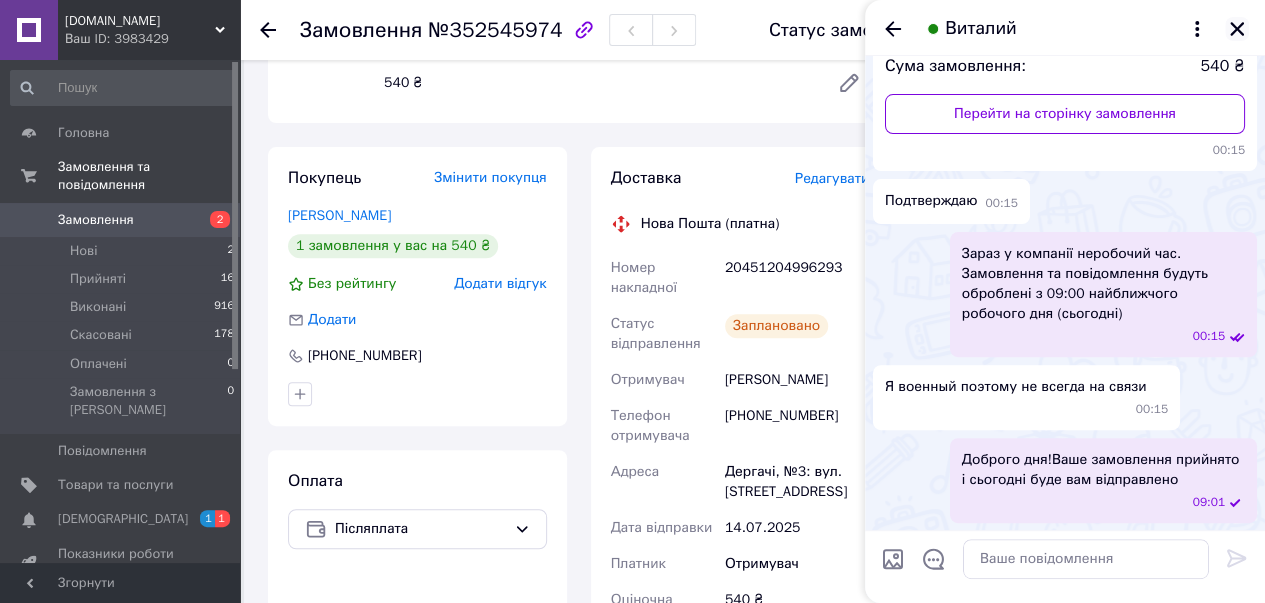 click 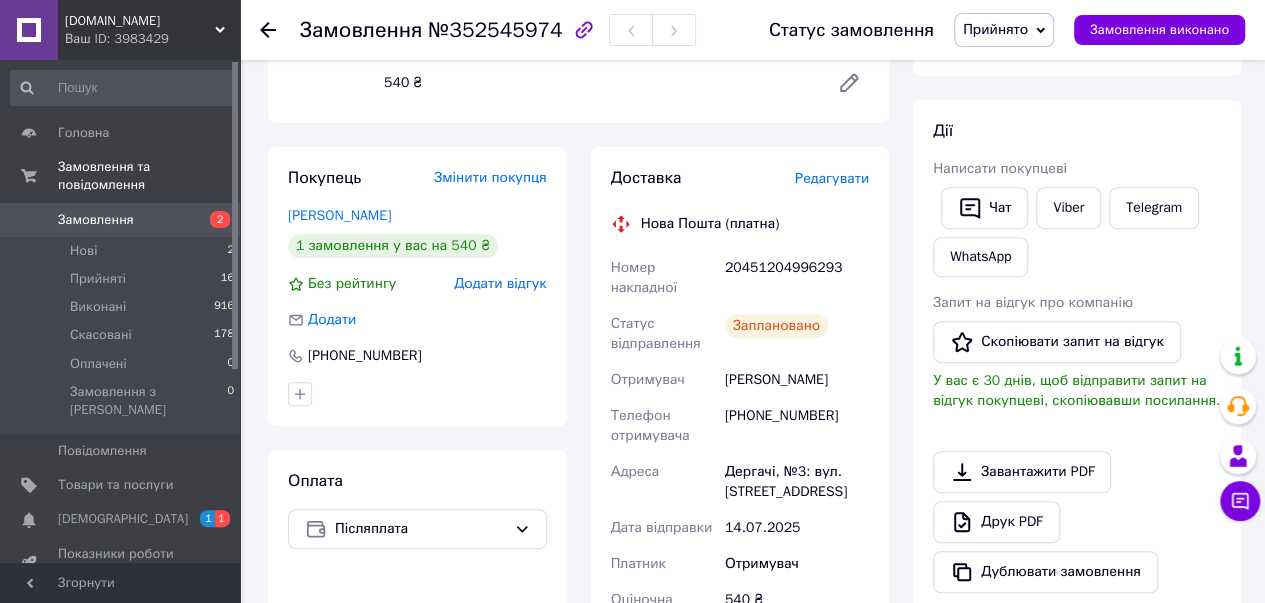 click 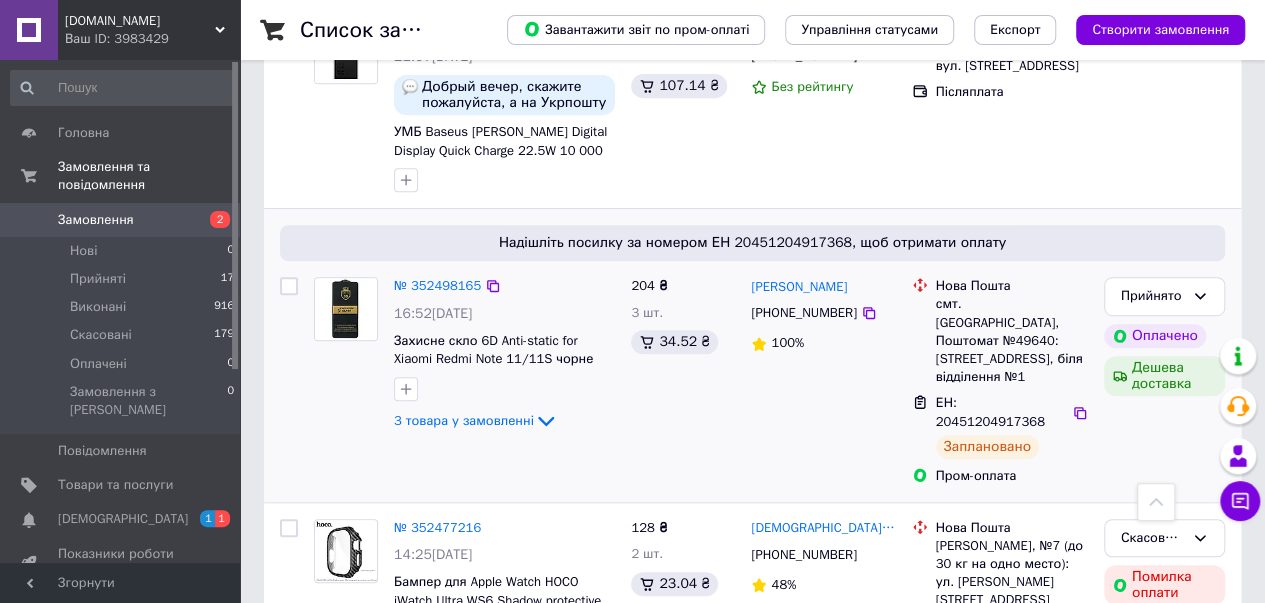 scroll, scrollTop: 400, scrollLeft: 0, axis: vertical 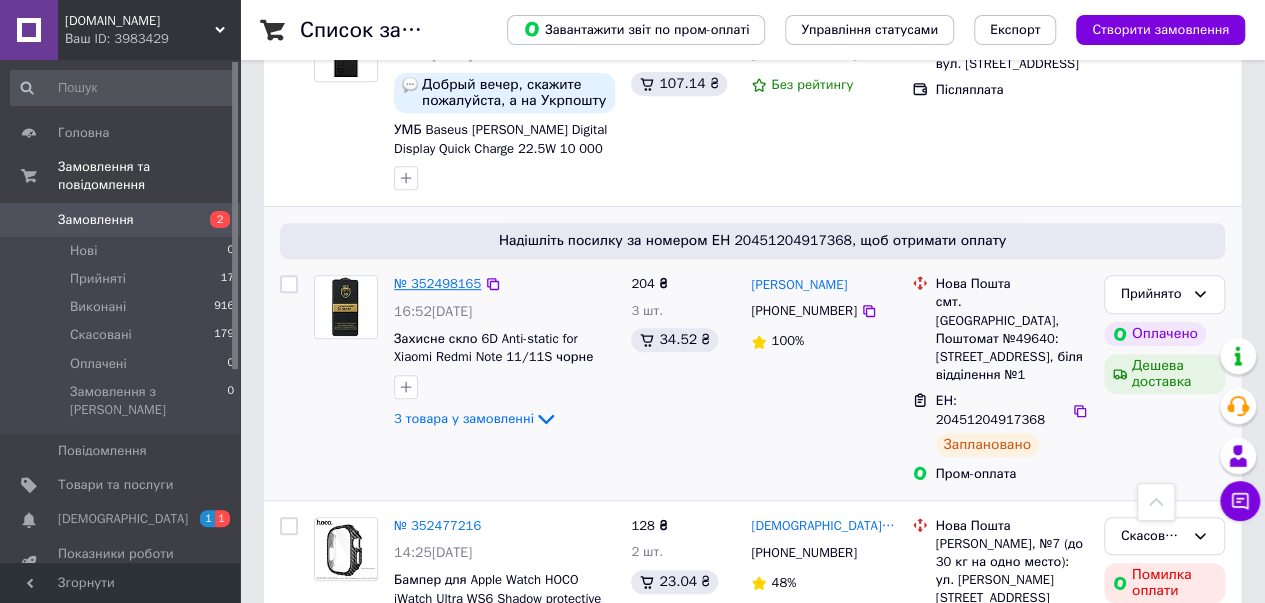 click on "№ 352498165" at bounding box center (437, 283) 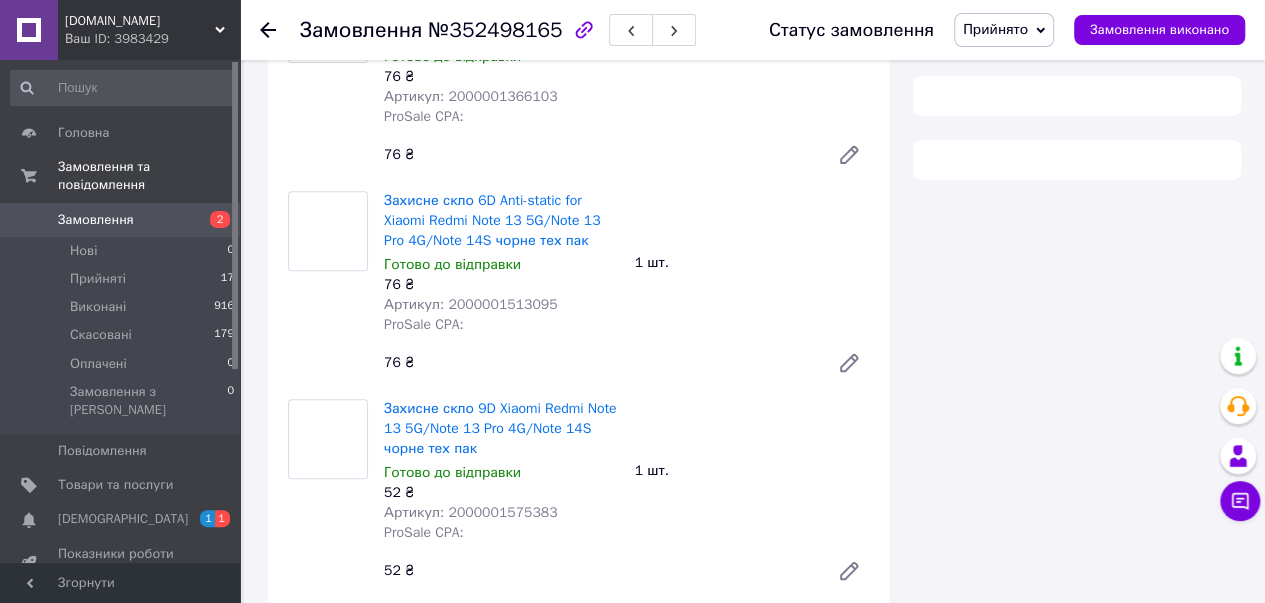 scroll, scrollTop: 400, scrollLeft: 0, axis: vertical 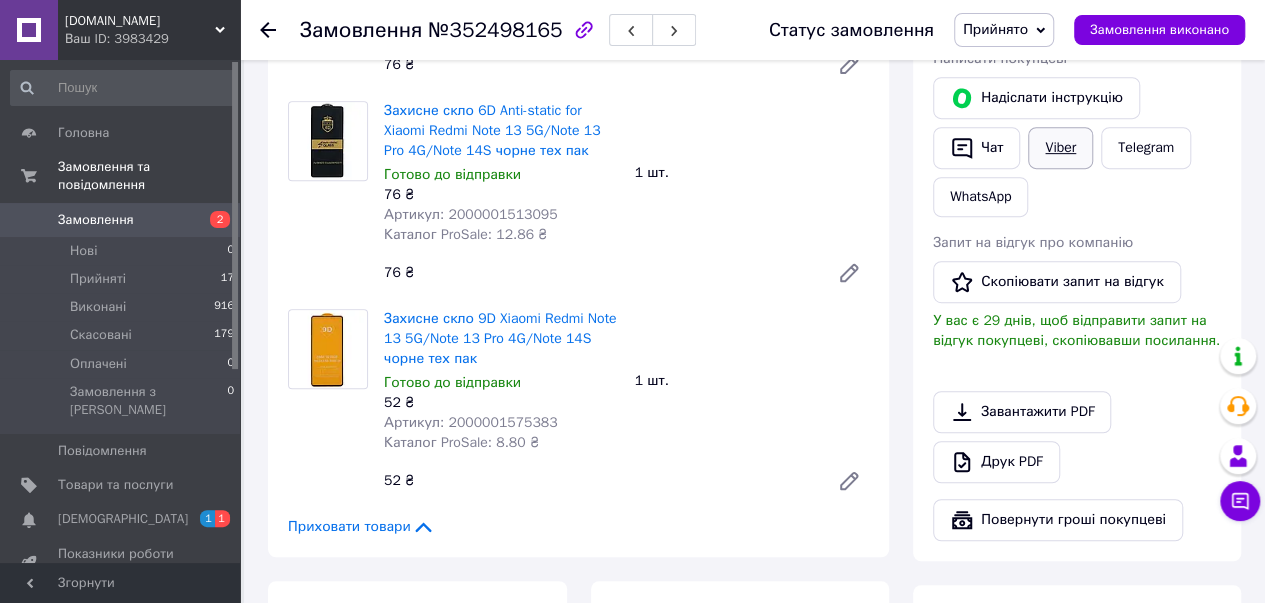 click on "Viber" at bounding box center [1060, 148] 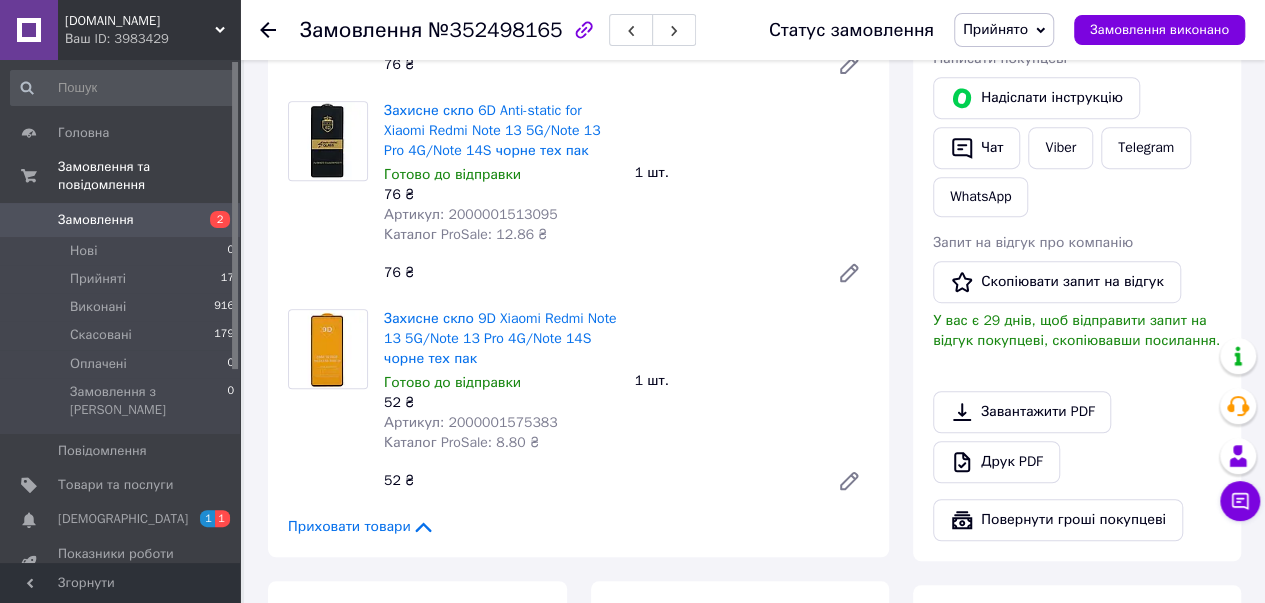 click on "1 шт." at bounding box center [752, 173] 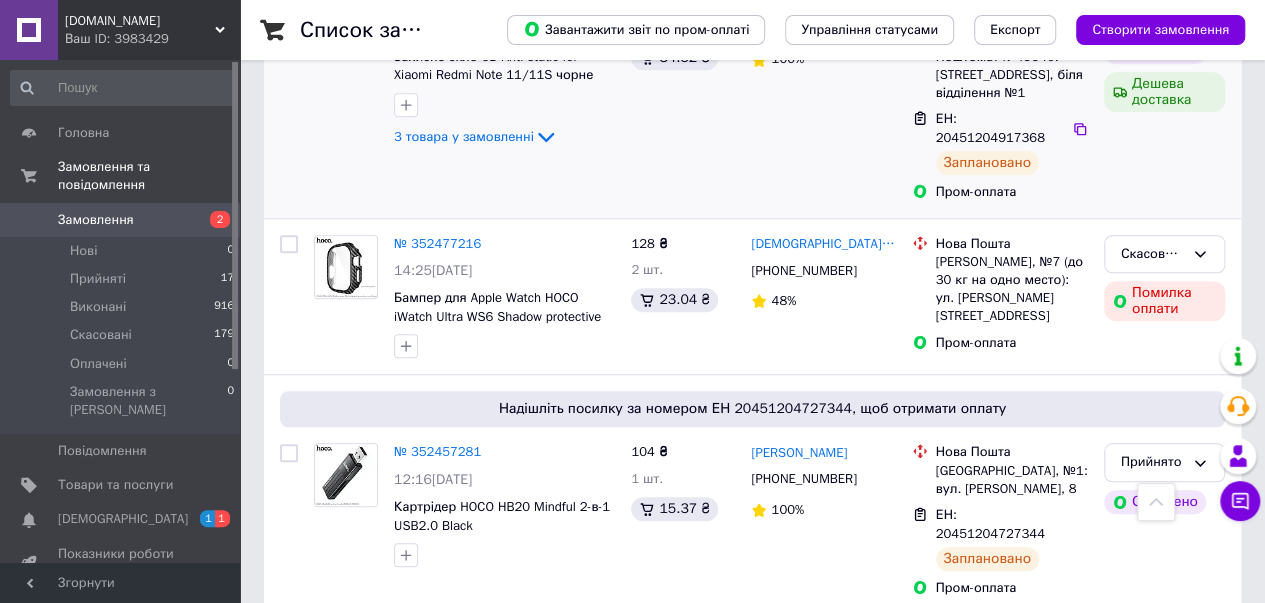 scroll, scrollTop: 800, scrollLeft: 0, axis: vertical 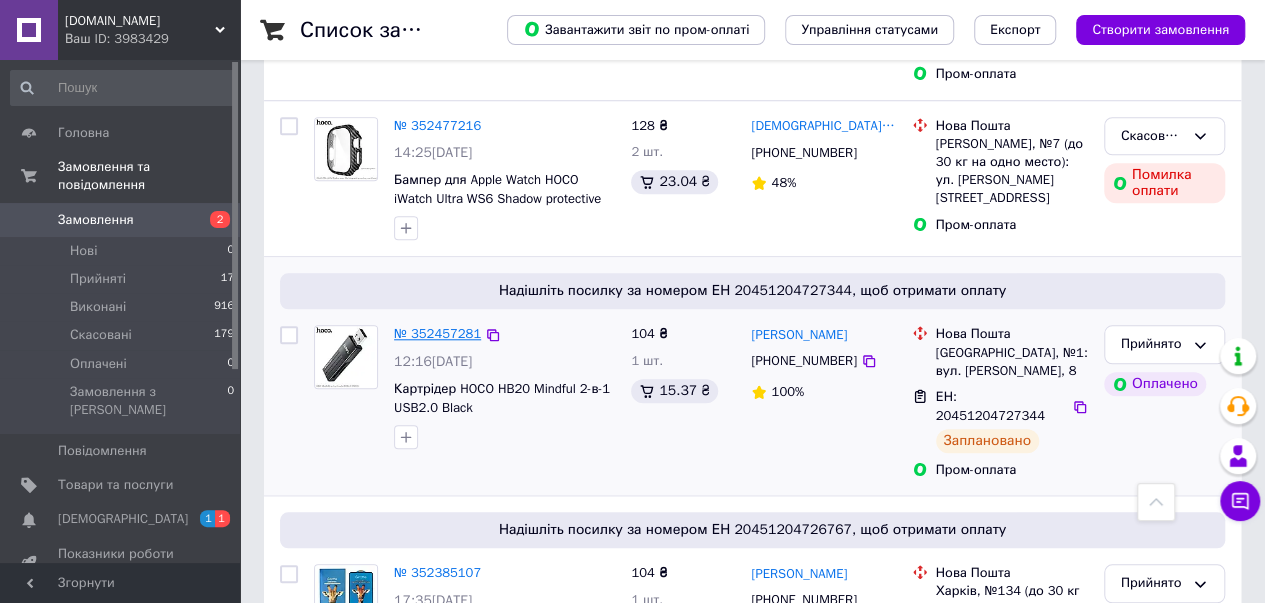 click on "№ 352457281" at bounding box center (437, 333) 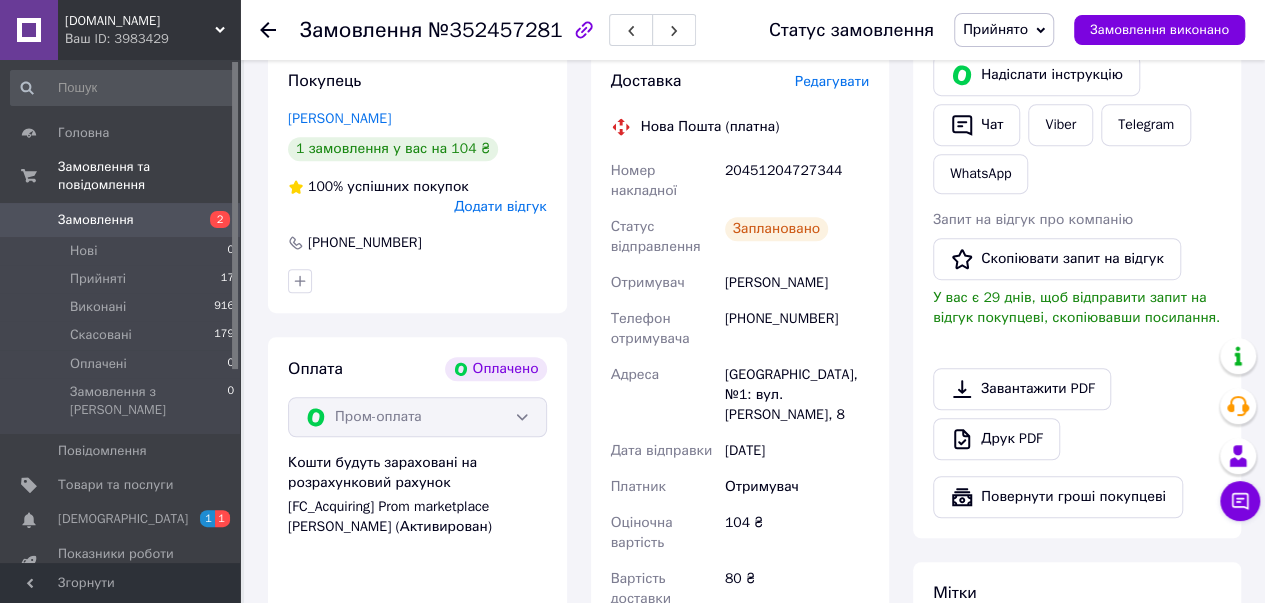 scroll, scrollTop: 400, scrollLeft: 0, axis: vertical 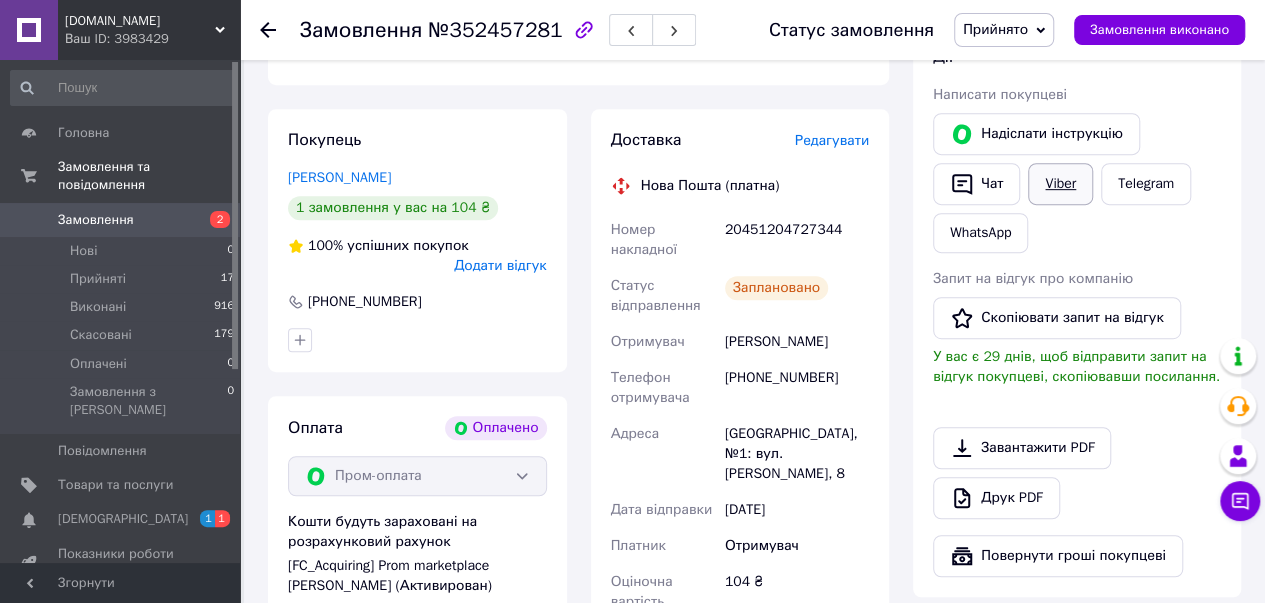 click on "Viber" at bounding box center (1060, 184) 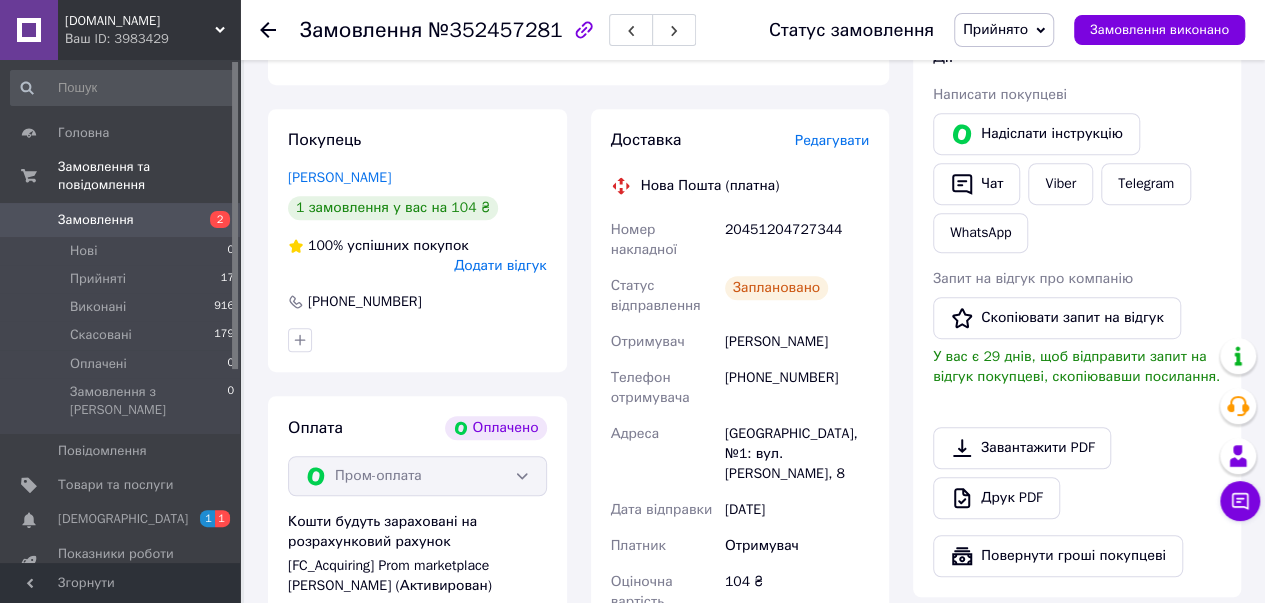 click 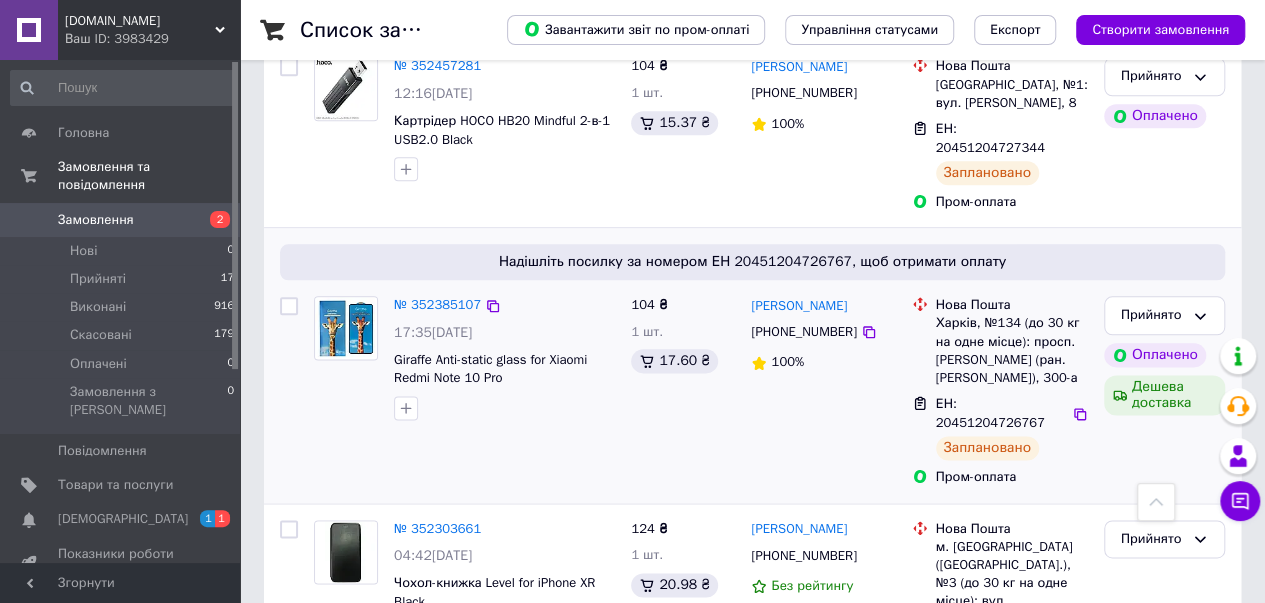 scroll, scrollTop: 1100, scrollLeft: 0, axis: vertical 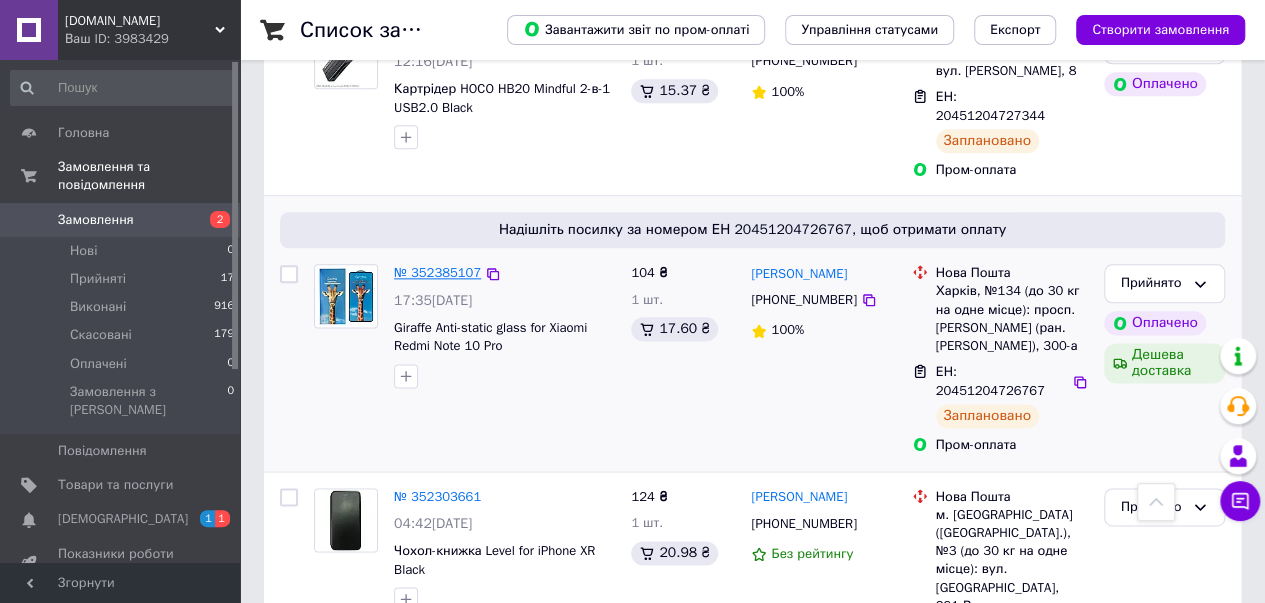 click on "№ 352385107" at bounding box center [437, 272] 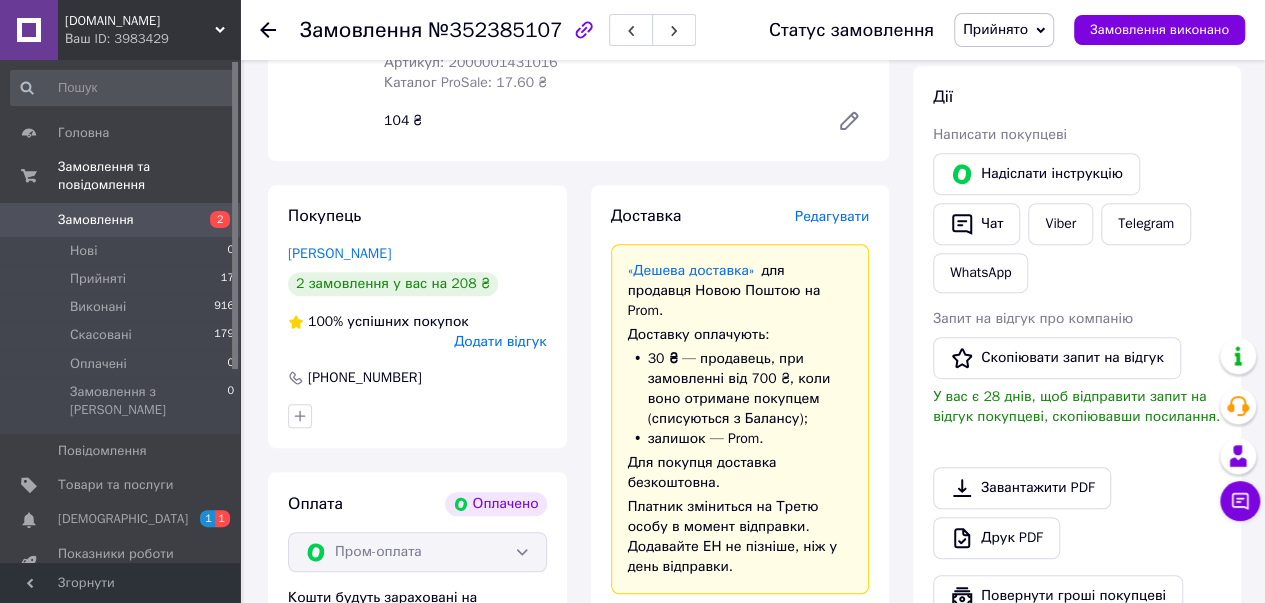 scroll, scrollTop: 100, scrollLeft: 0, axis: vertical 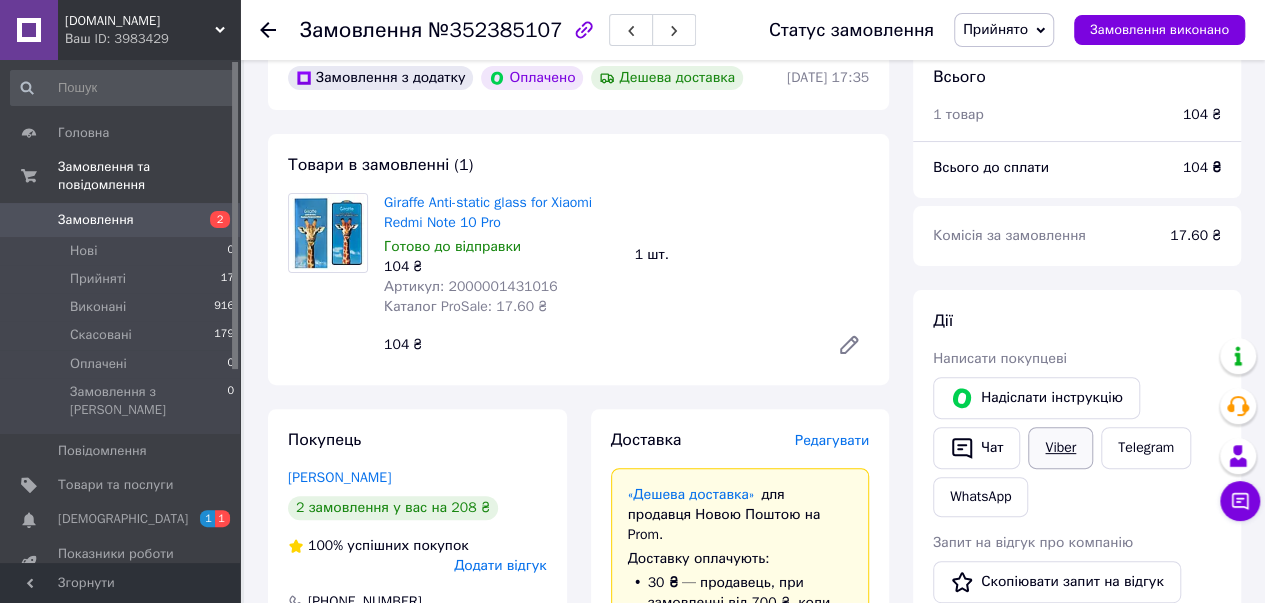 click on "Viber" at bounding box center [1060, 448] 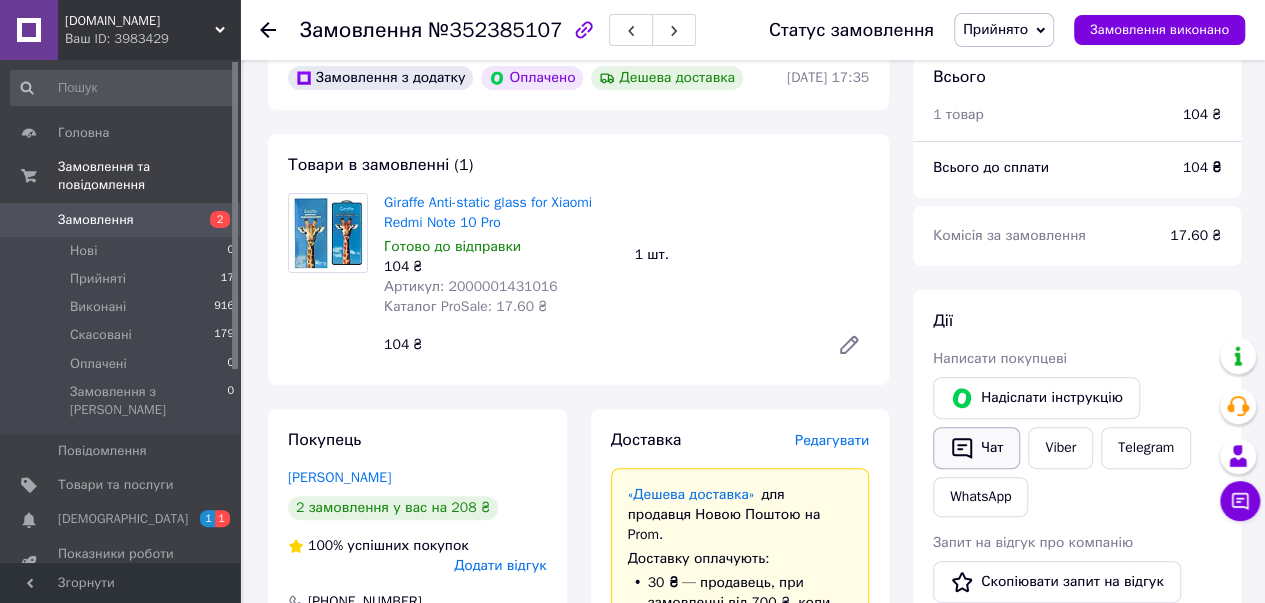 click on "Чат" at bounding box center (976, 448) 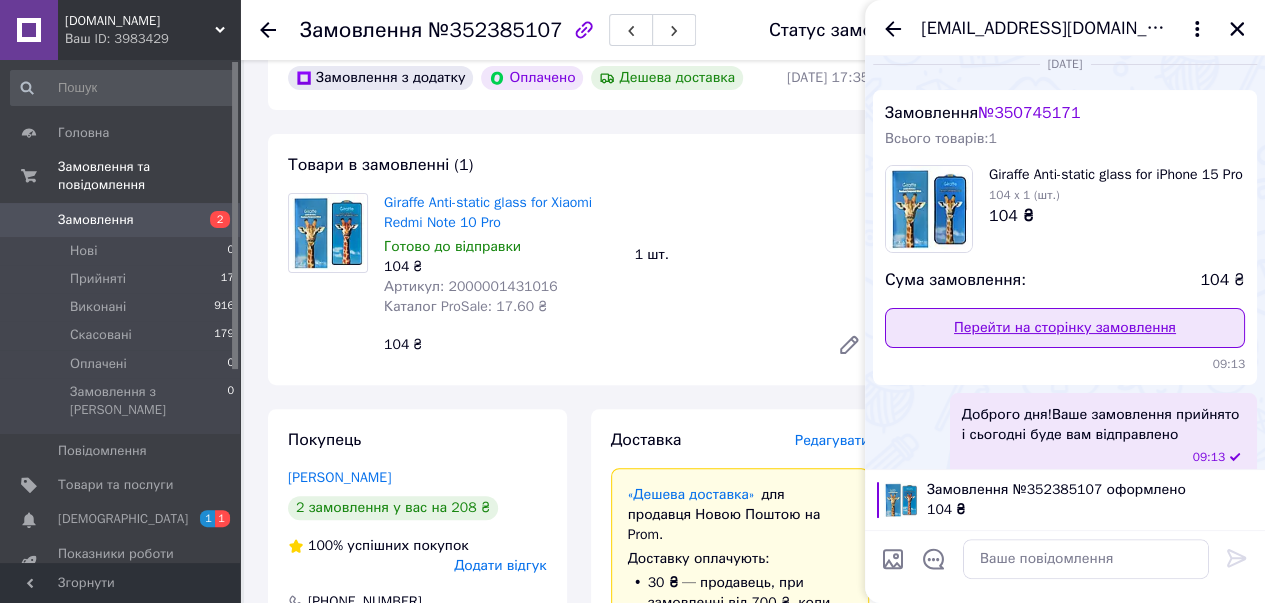 scroll, scrollTop: 34, scrollLeft: 0, axis: vertical 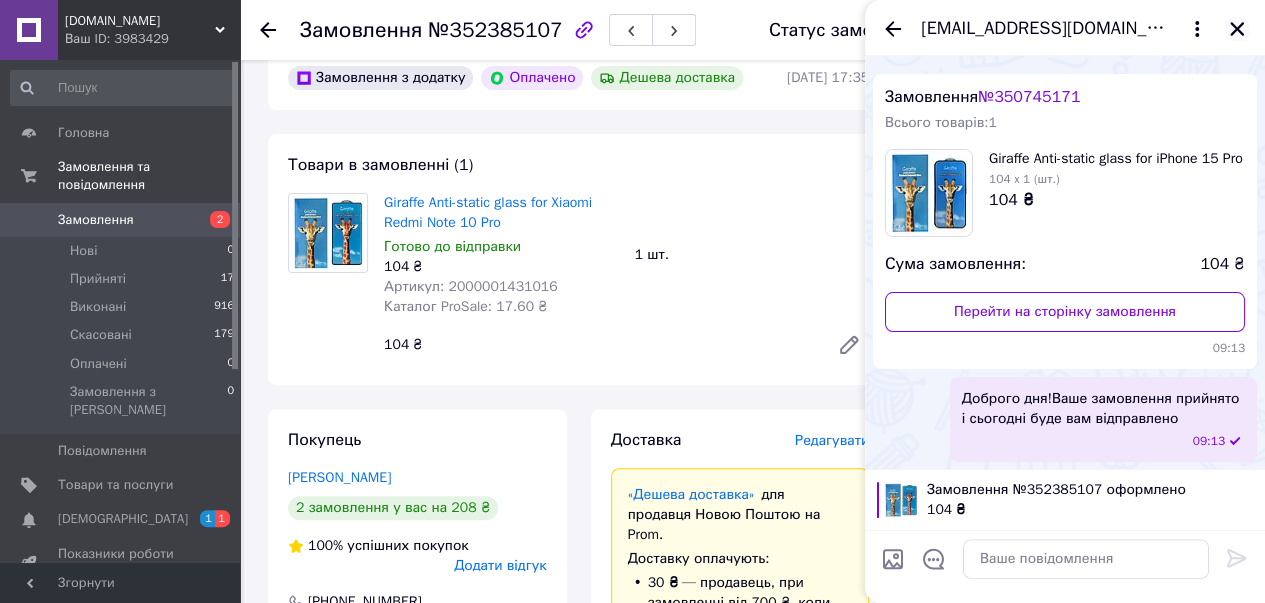 click 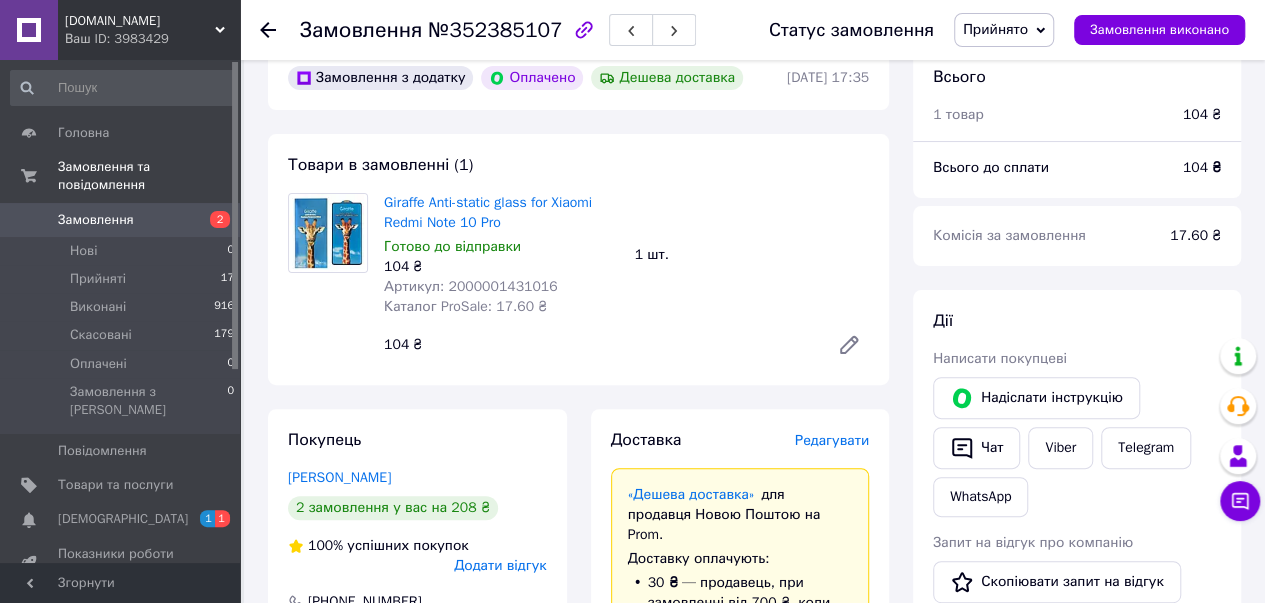 click 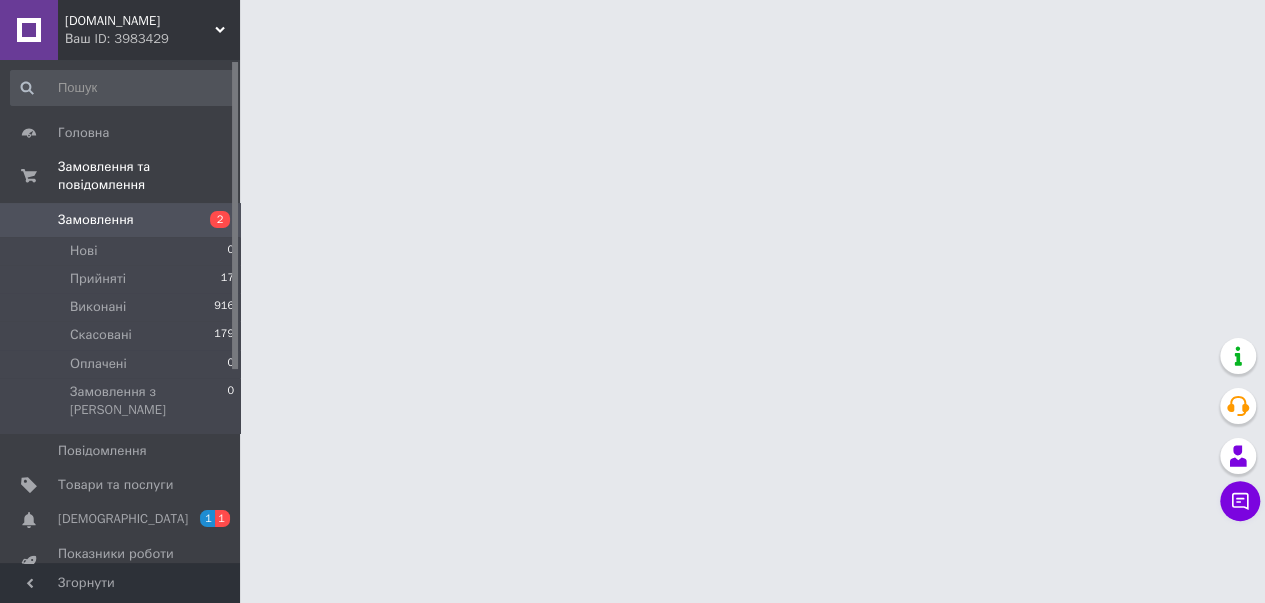 scroll, scrollTop: 0, scrollLeft: 0, axis: both 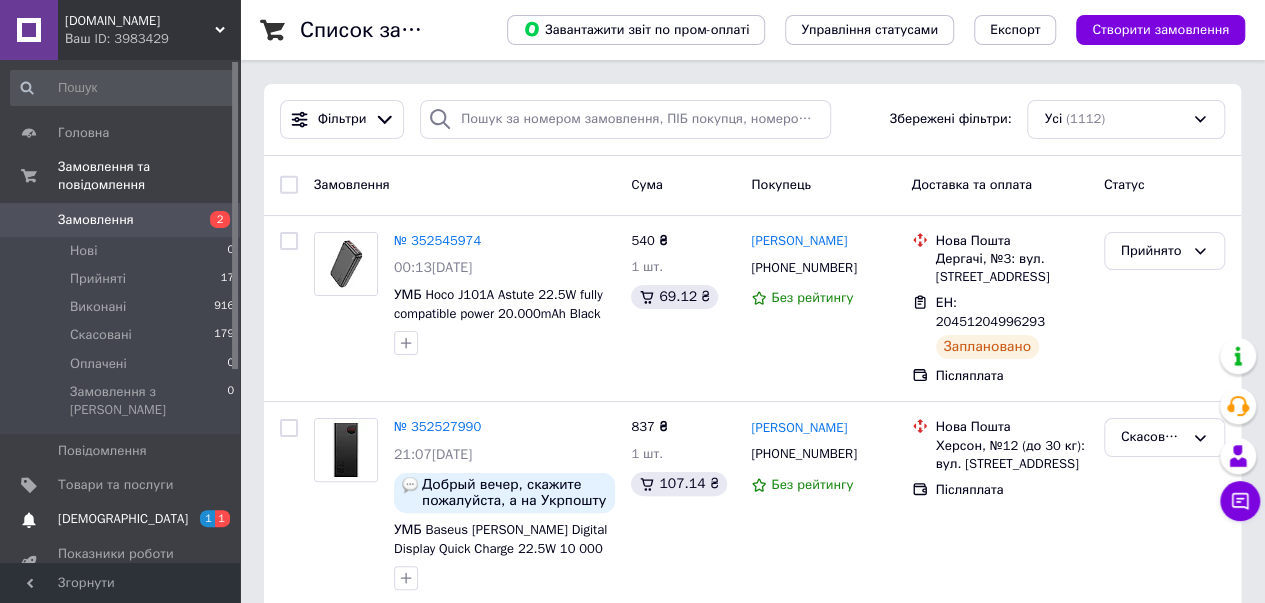 click on "[DEMOGRAPHIC_DATA]" at bounding box center [123, 519] 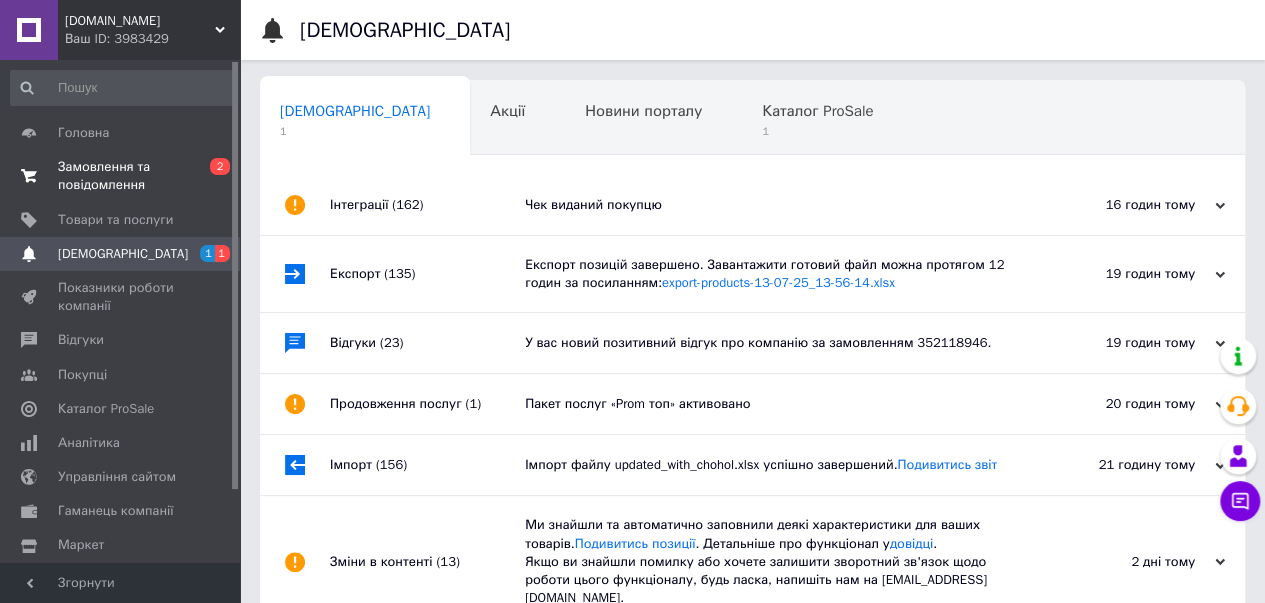 click on "Замовлення та повідомлення" at bounding box center [121, 176] 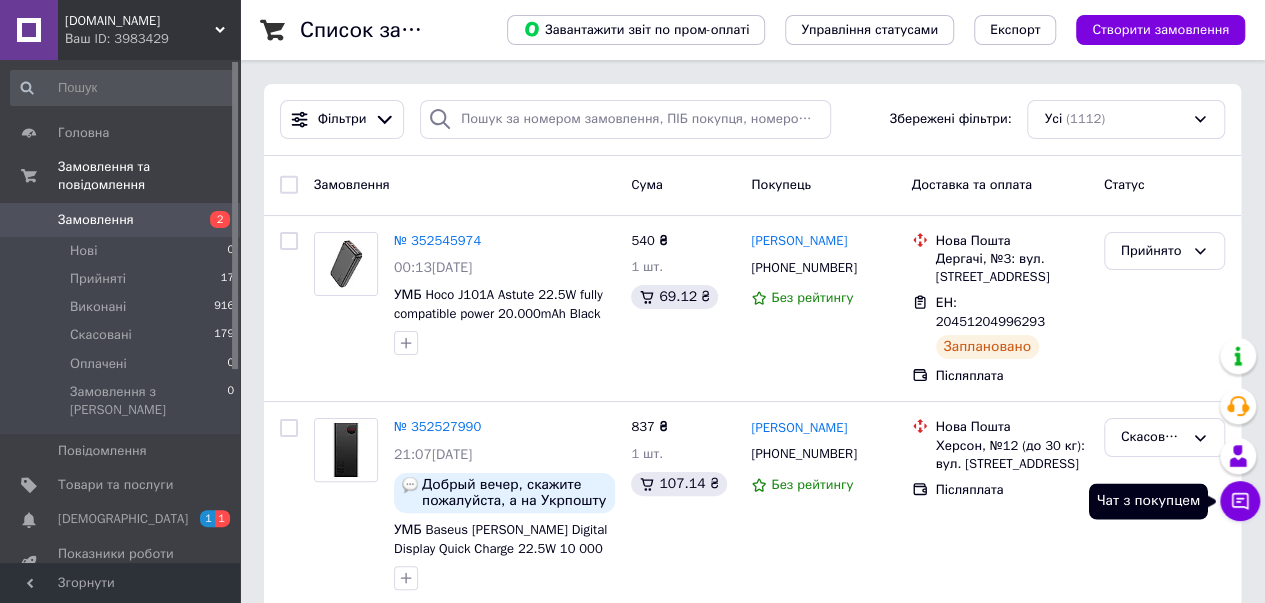 click 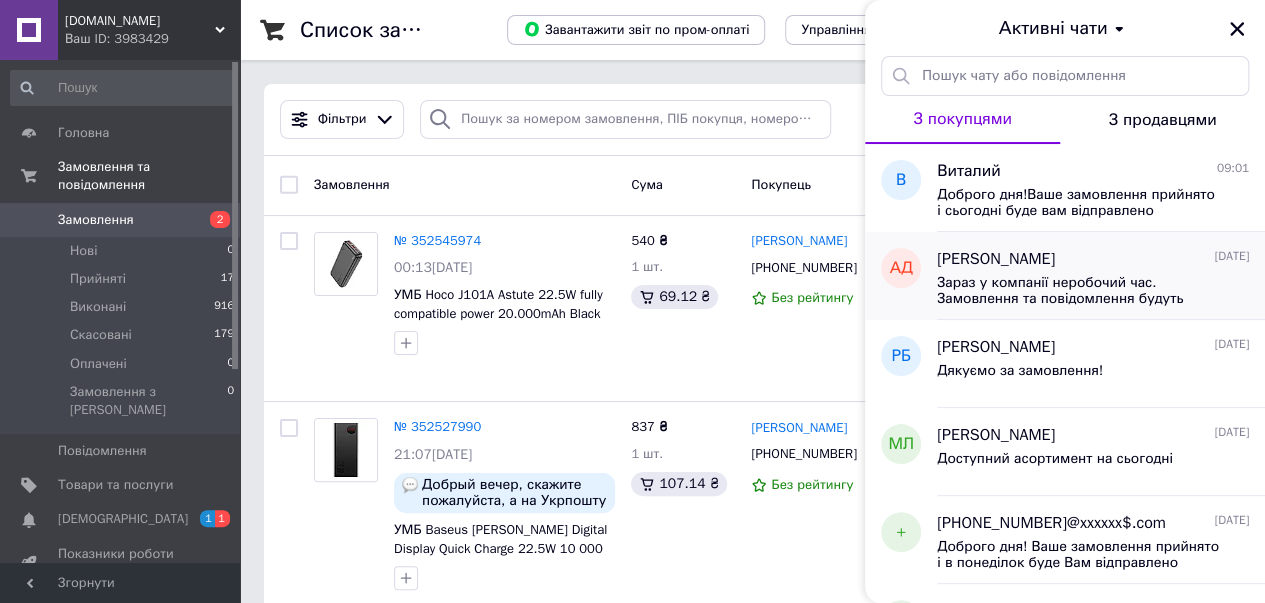click on "Зараз у компанії неробочий час. Замовлення та повідомлення будуть оброблені з 09:00 найближчого робочого дня (14.07)" at bounding box center (1079, 291) 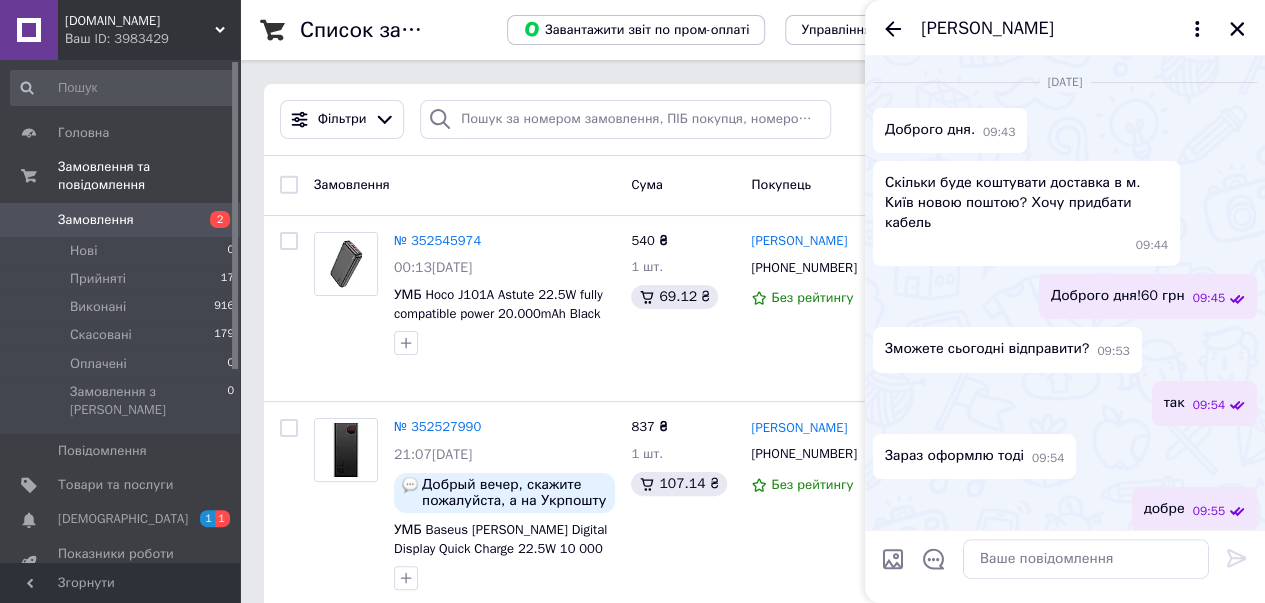 scroll, scrollTop: 1576, scrollLeft: 0, axis: vertical 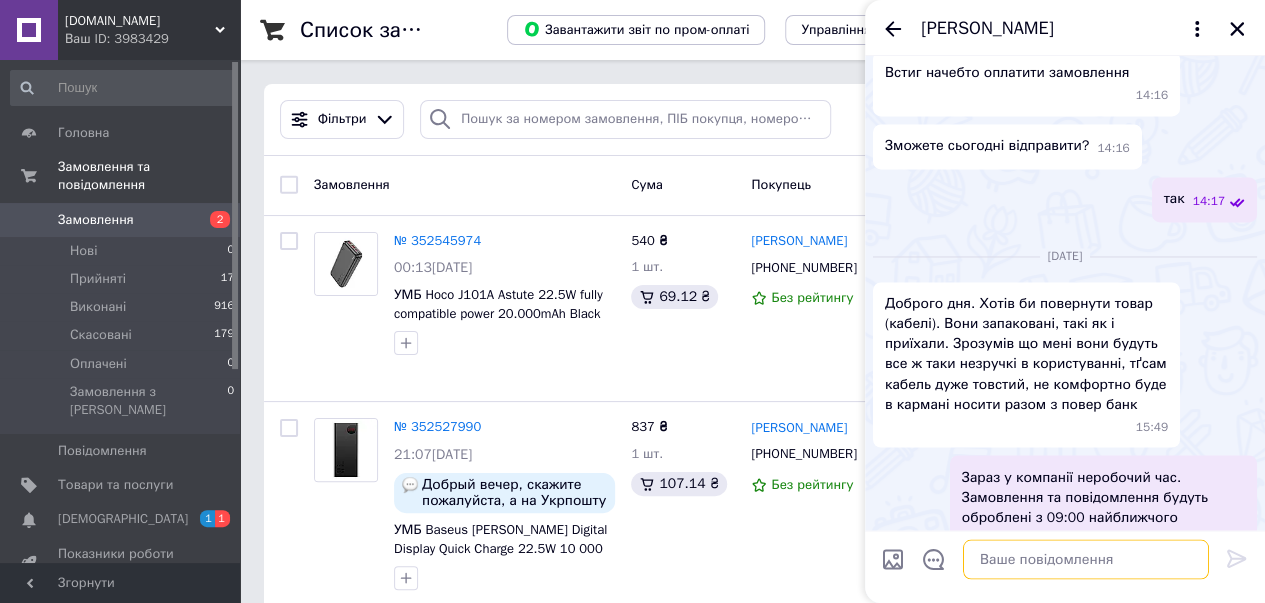 click at bounding box center [1086, 559] 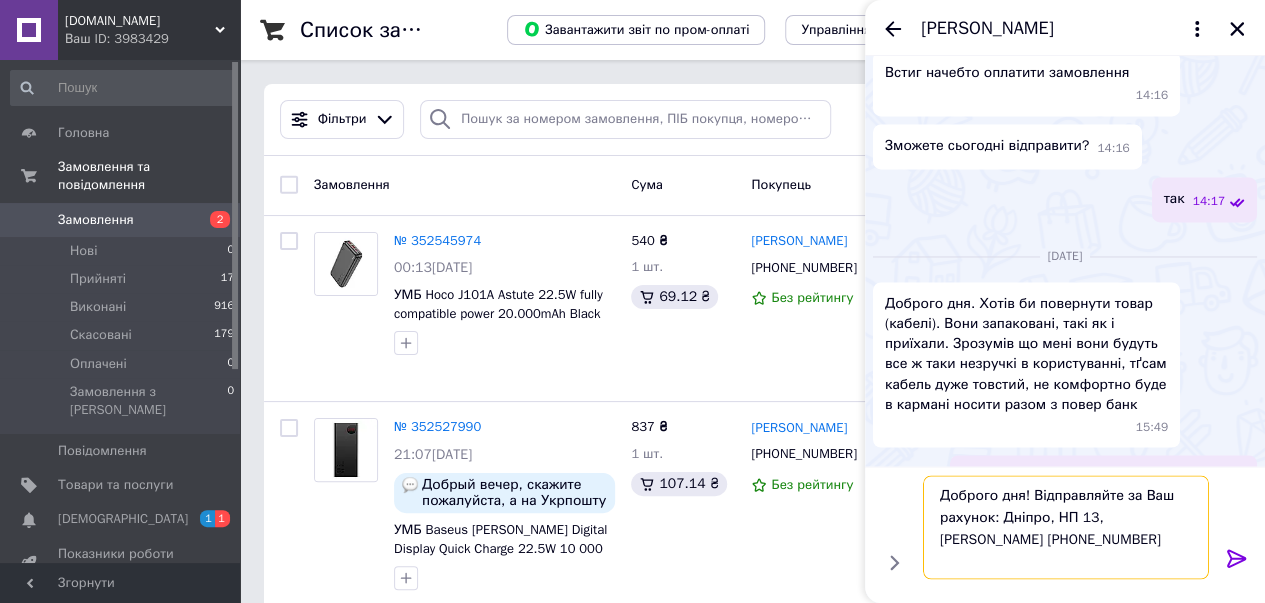 type on "Доброго дня! Відправляйте за Ваш рахунок: Дніпро, НП 13, [PERSON_NAME] [PHONE_NUMBER]" 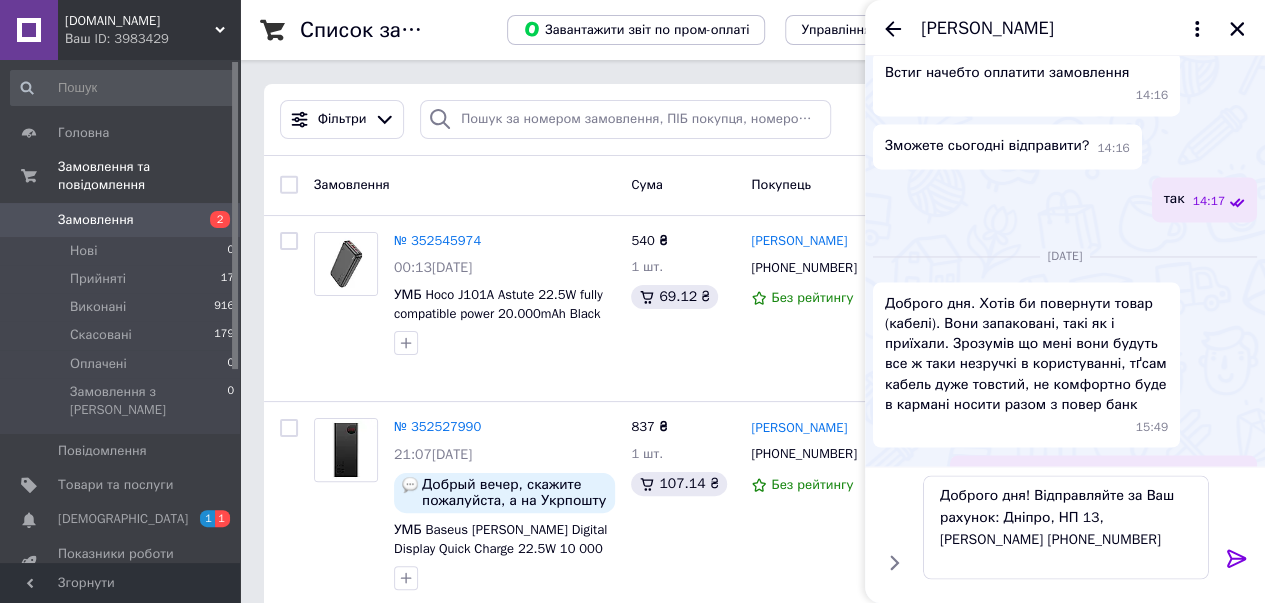 click 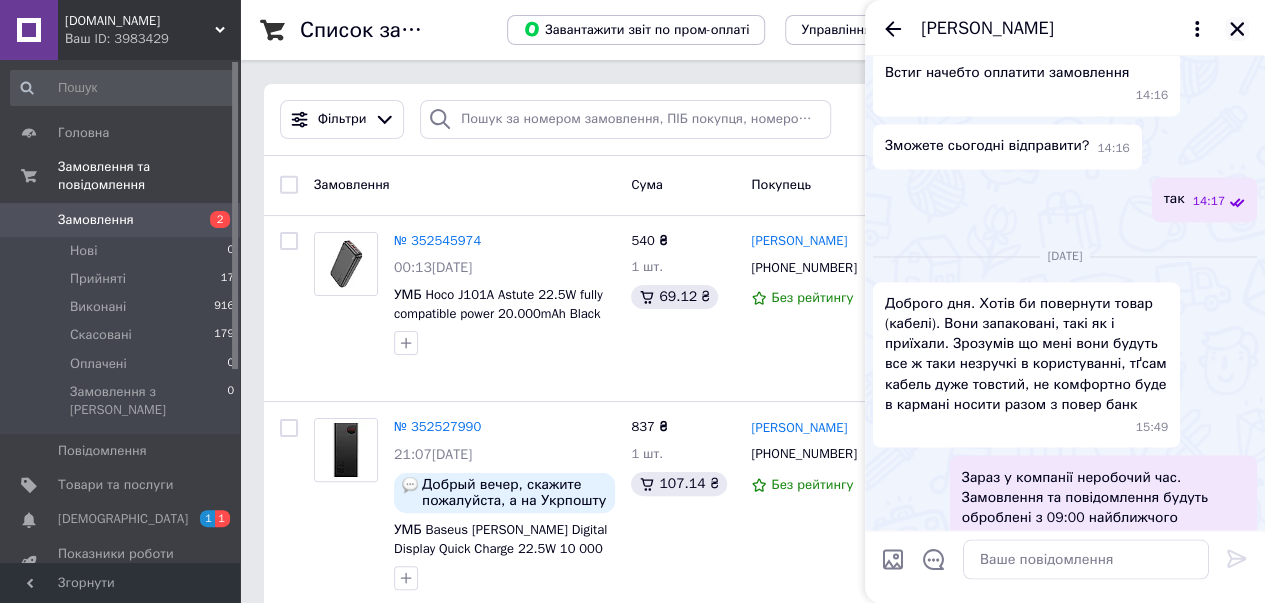 click 